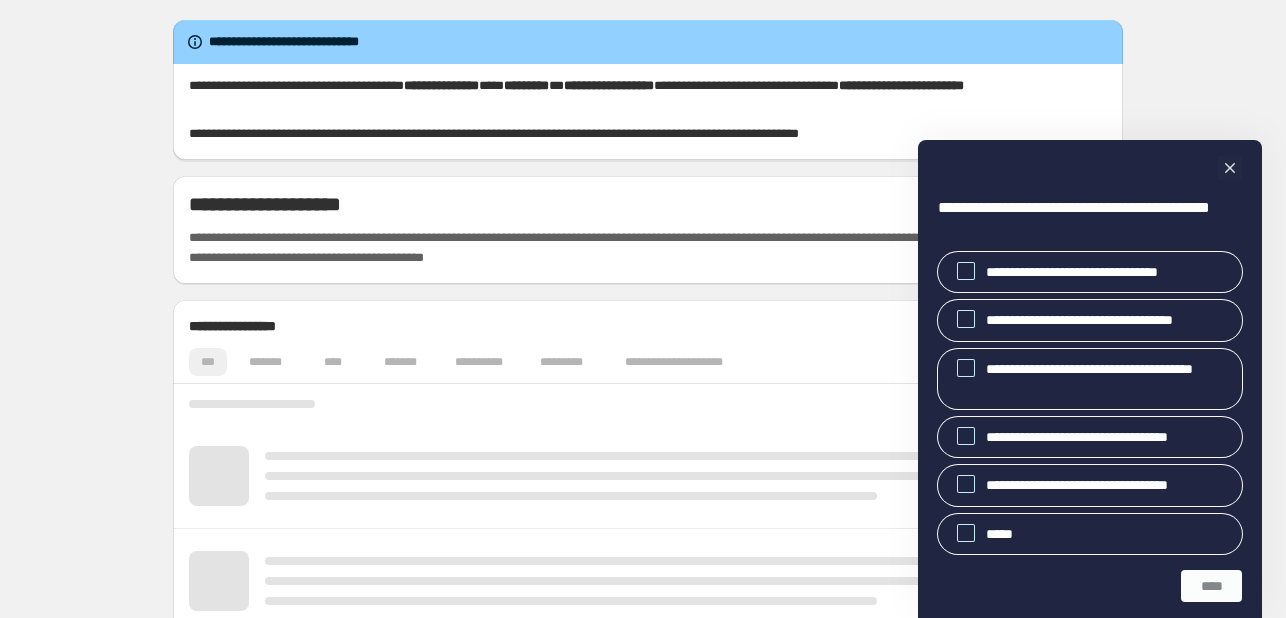 scroll, scrollTop: 0, scrollLeft: 0, axis: both 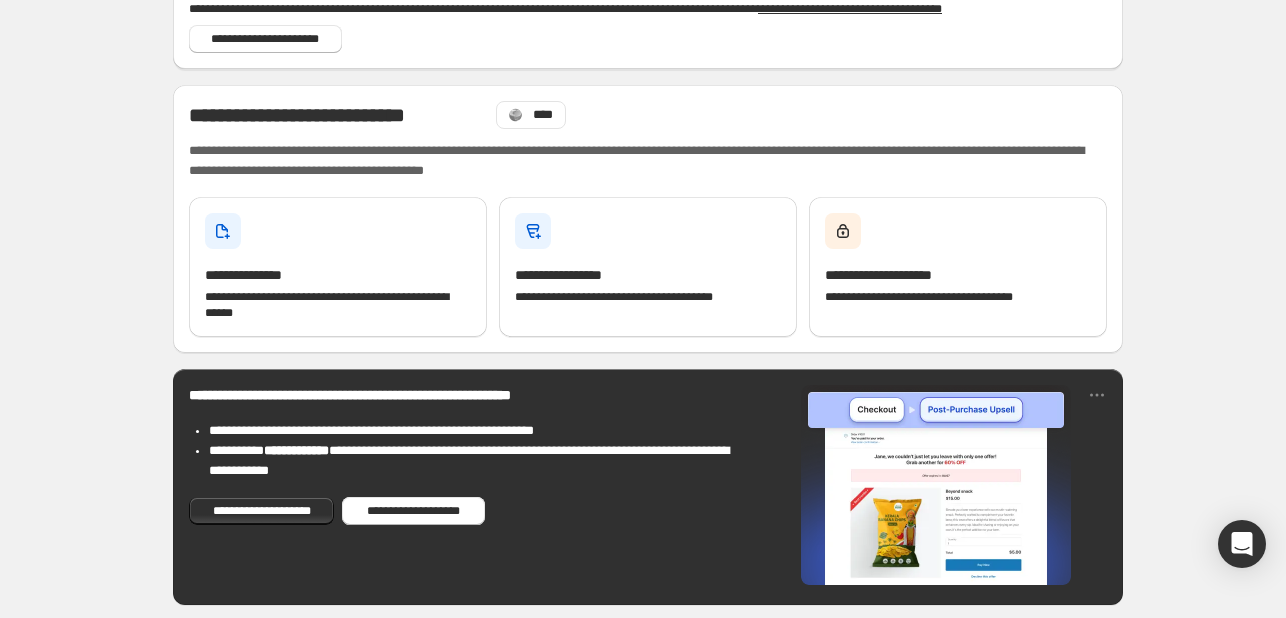 click on "**********" at bounding box center (648, 487) 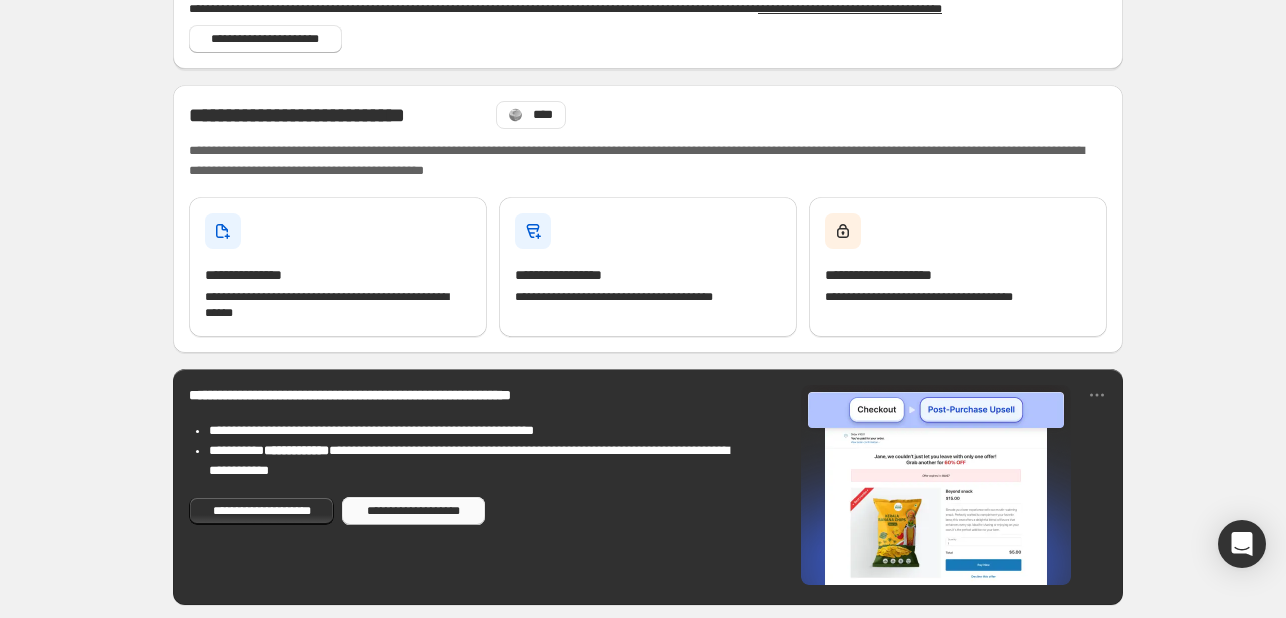 click on "**********" at bounding box center [413, 511] 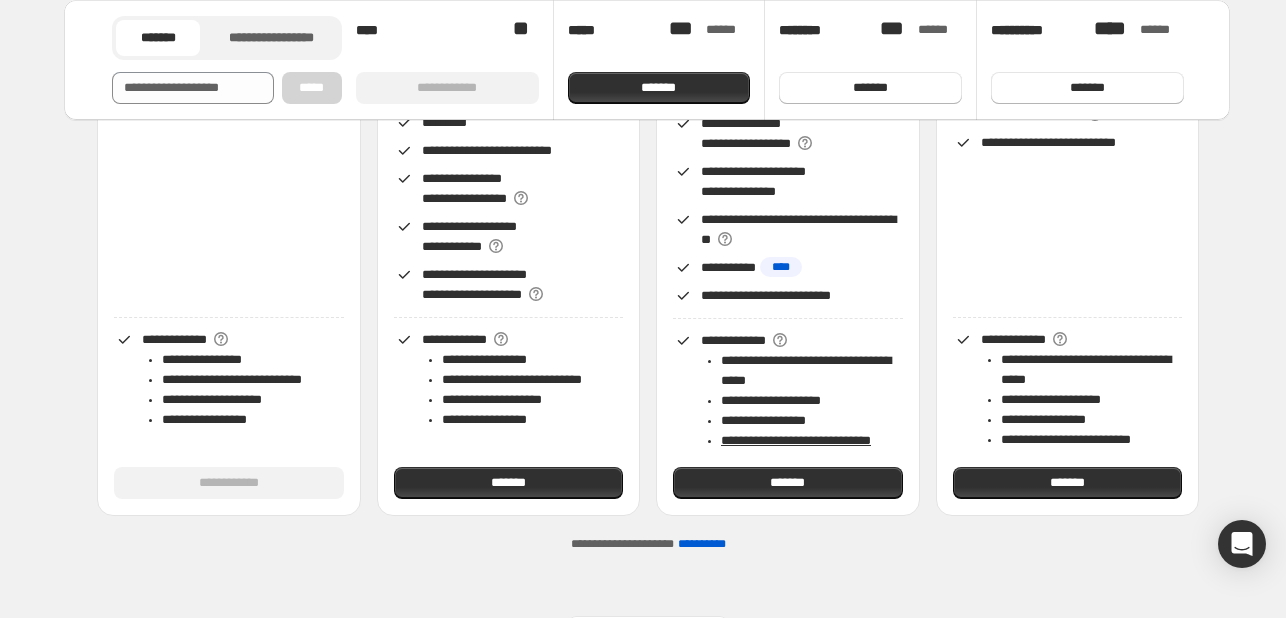 scroll, scrollTop: 417, scrollLeft: 0, axis: vertical 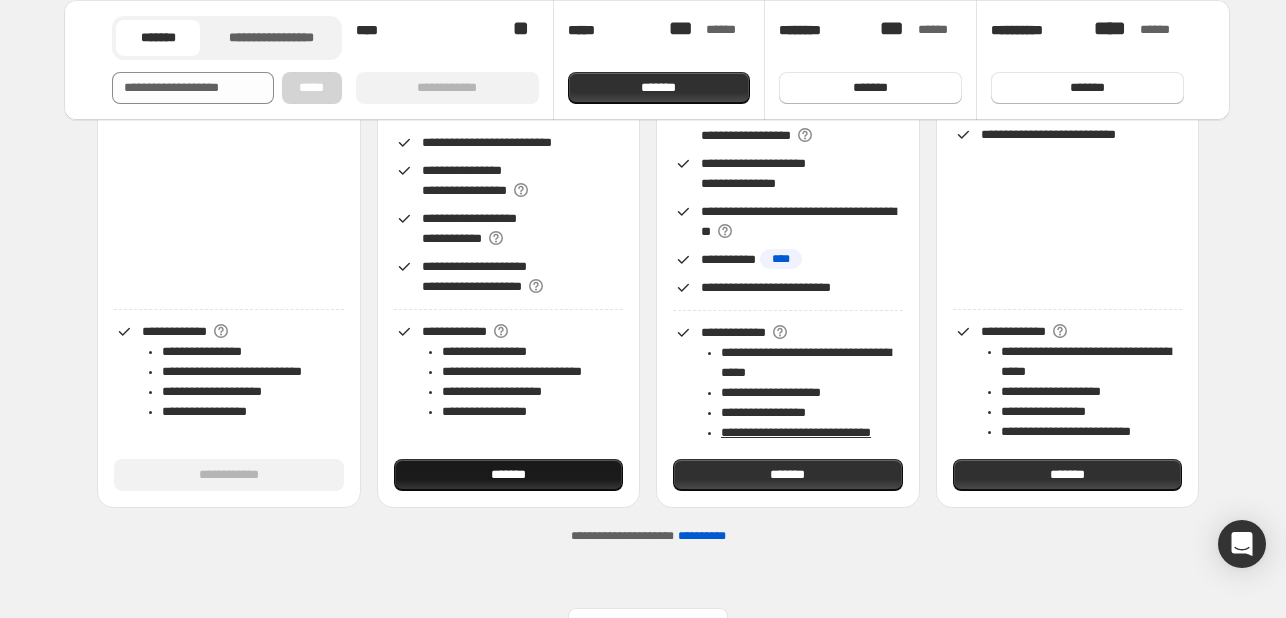 click on "*******" at bounding box center (509, 475) 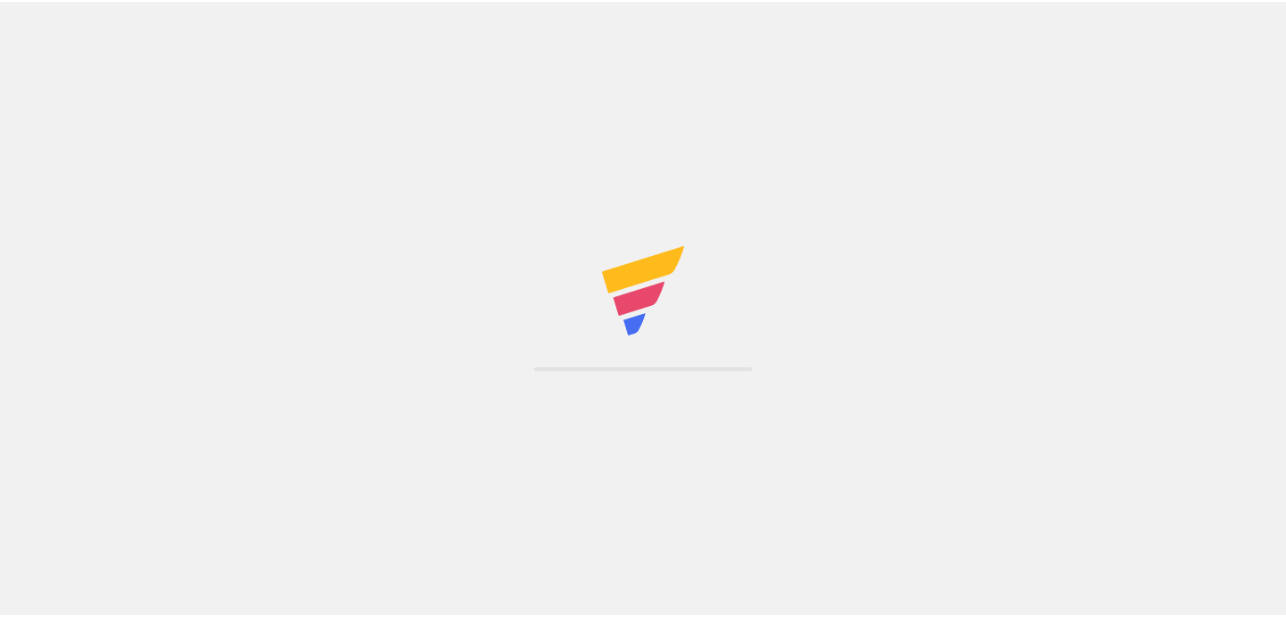scroll, scrollTop: 0, scrollLeft: 0, axis: both 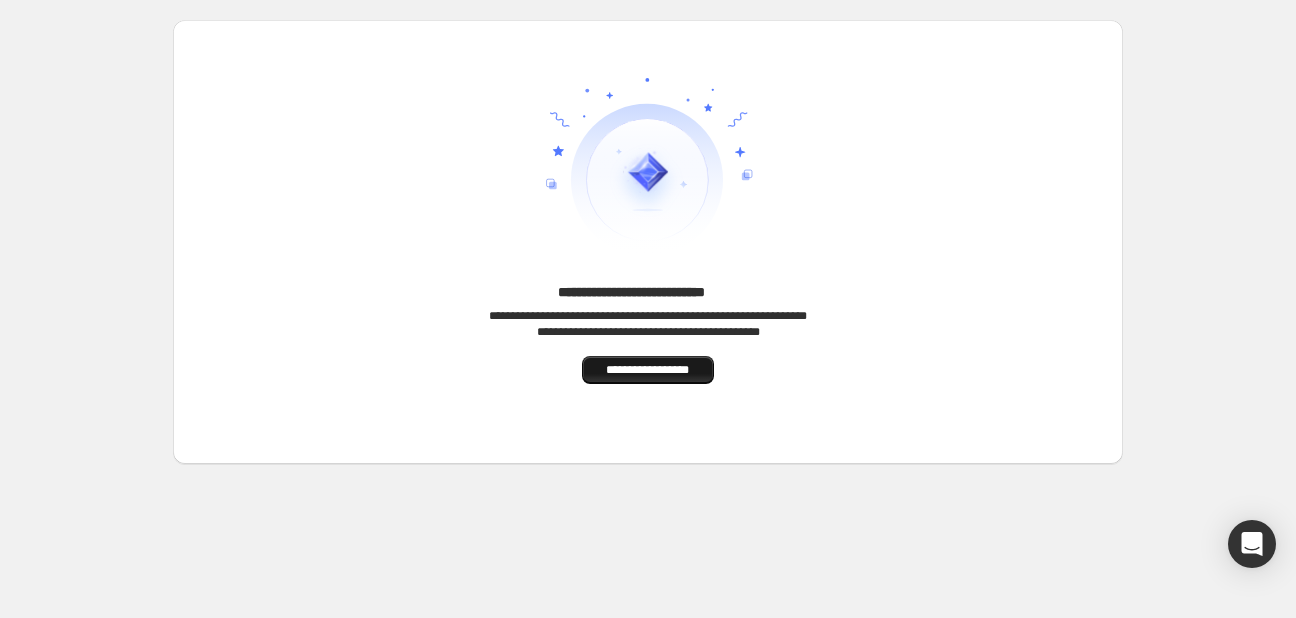 click on "**********" at bounding box center [648, 370] 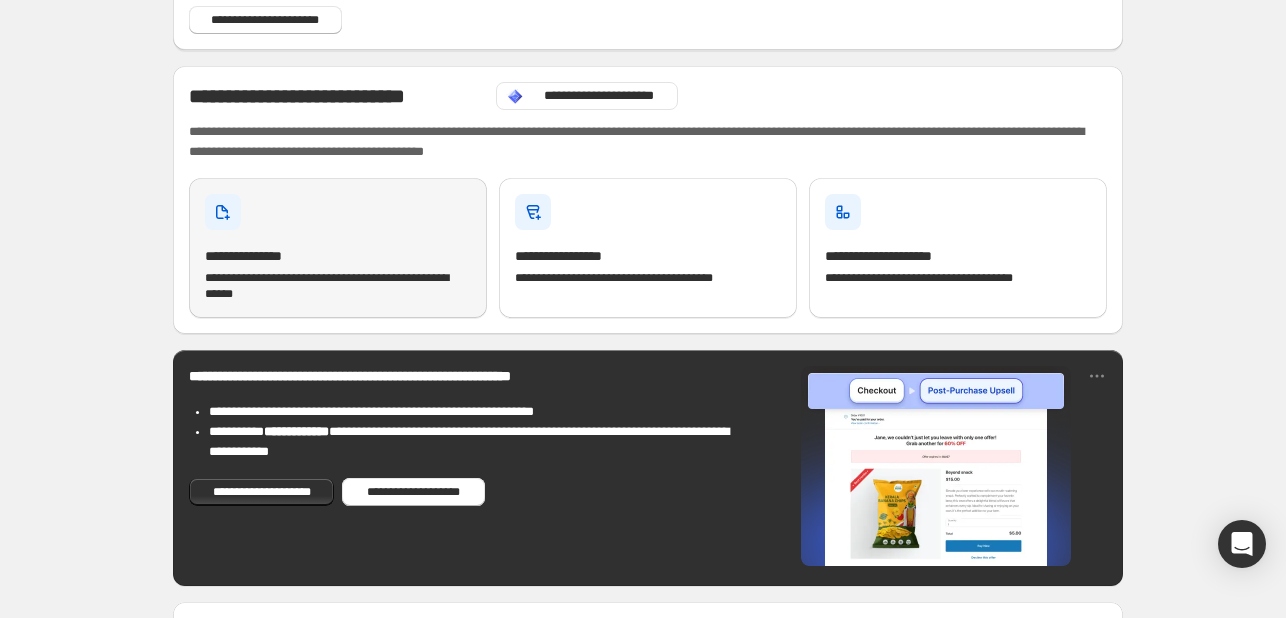 scroll, scrollTop: 0, scrollLeft: 0, axis: both 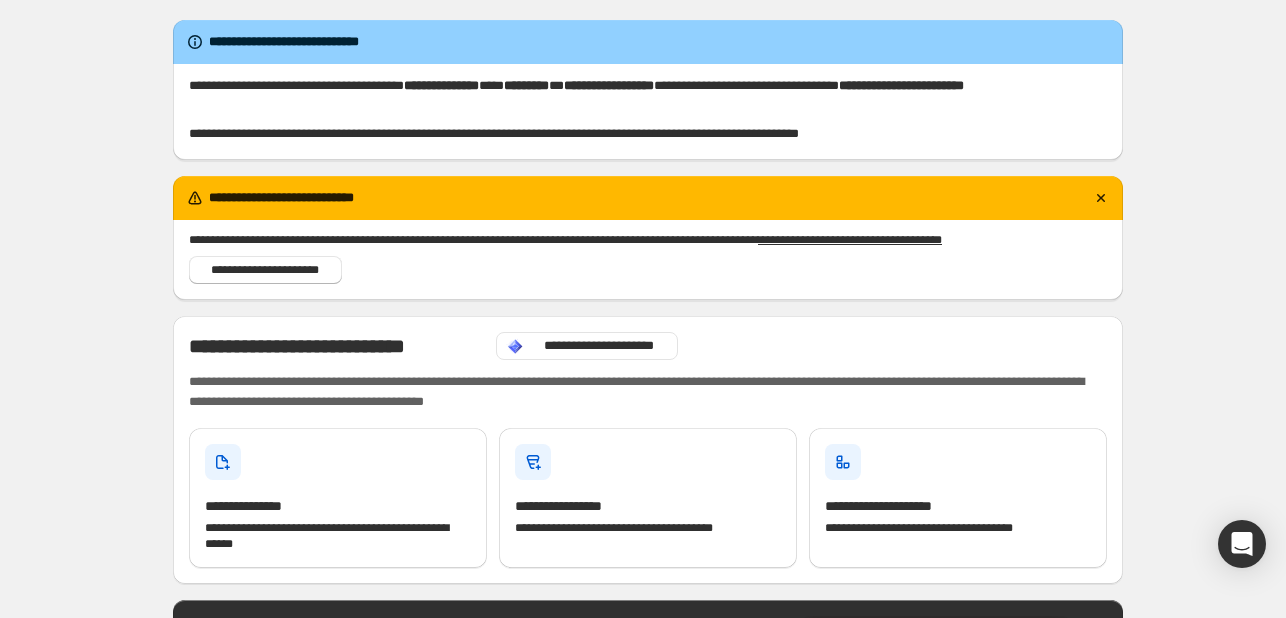 click on "**********" at bounding box center (901, 85) 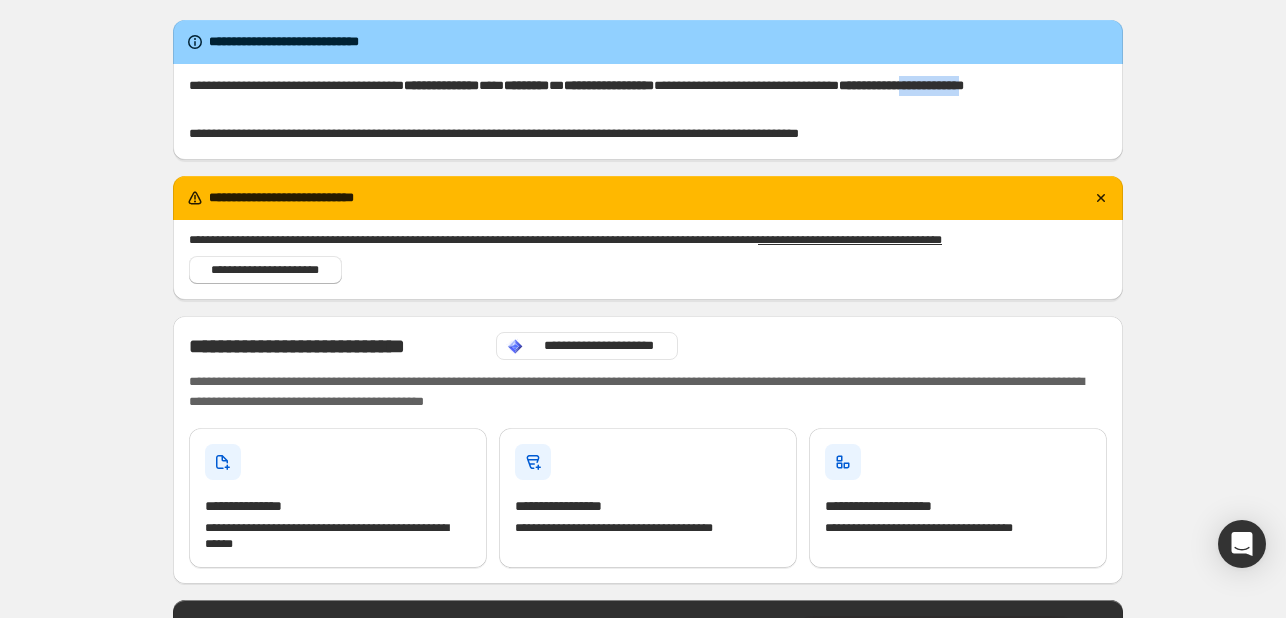 drag, startPoint x: 340, startPoint y: 101, endPoint x: 300, endPoint y: 105, distance: 40.1995 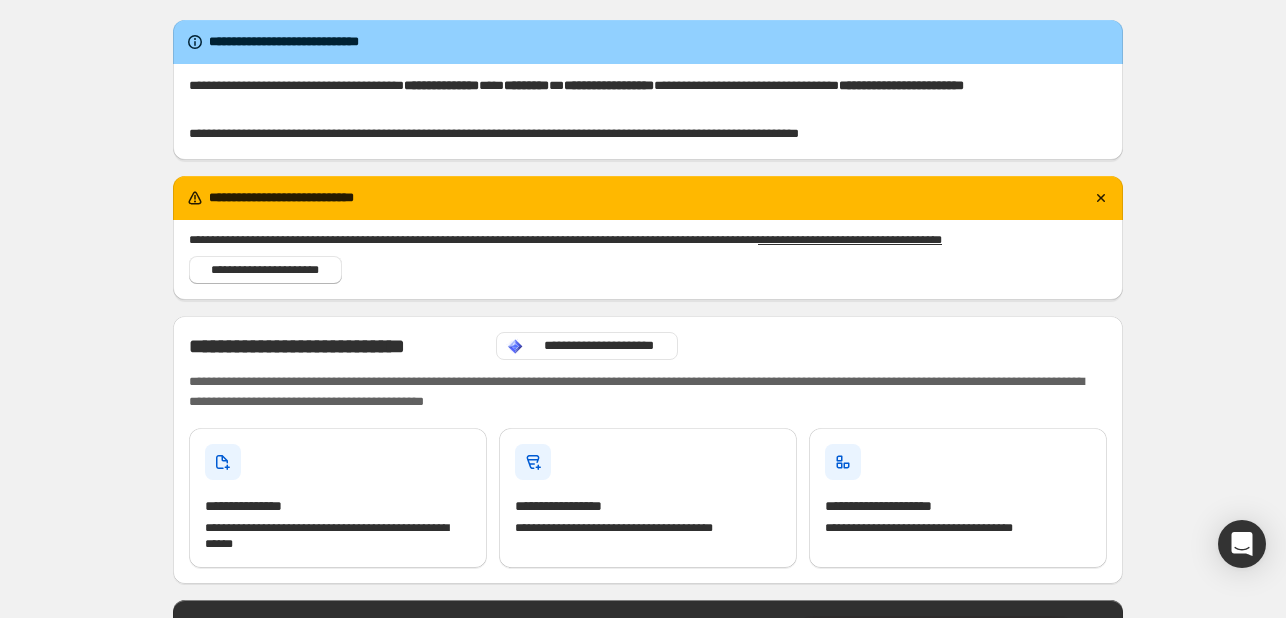 click on "**********" at bounding box center (901, 85) 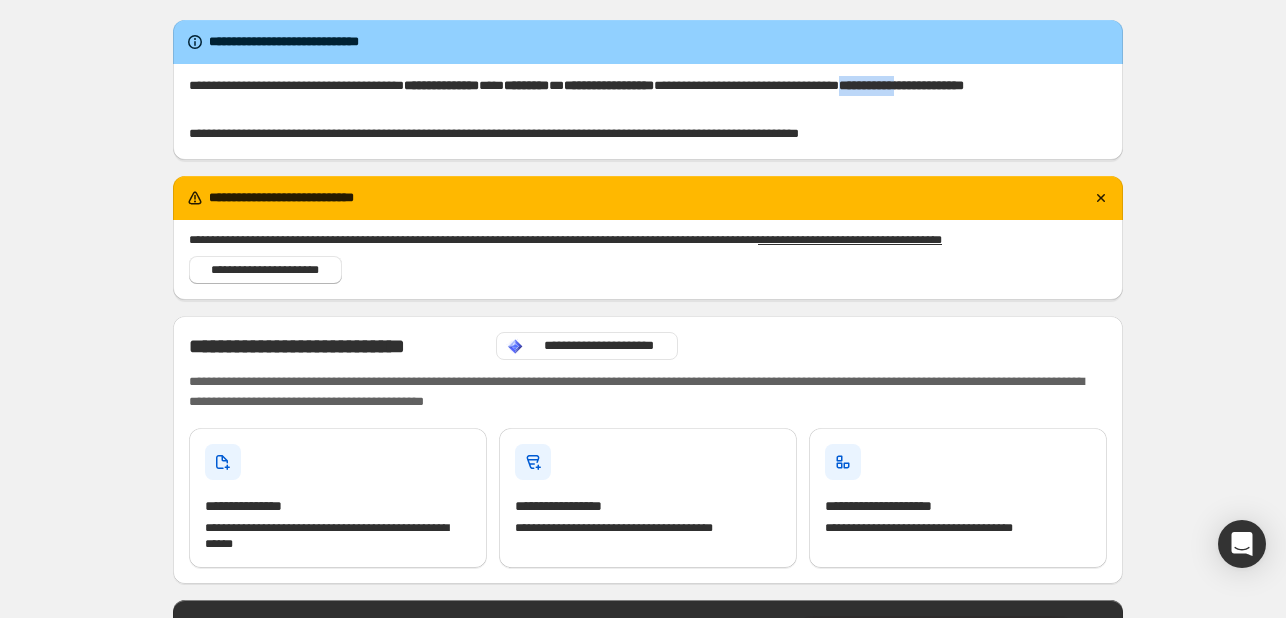 click on "**********" at bounding box center (901, 85) 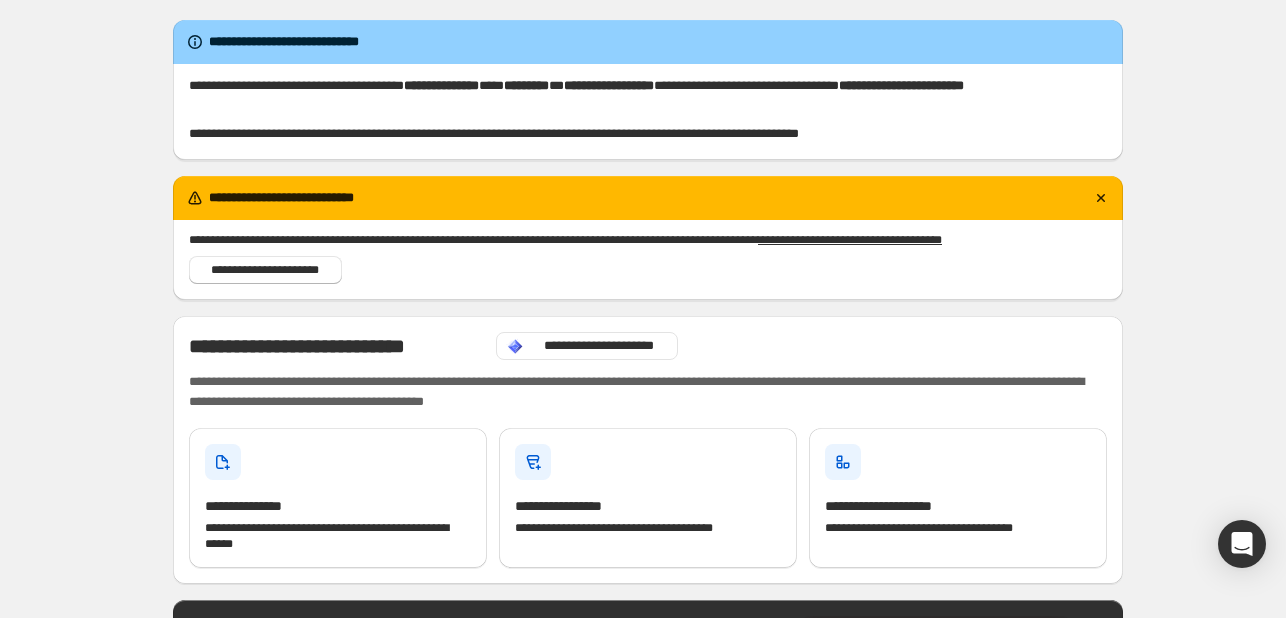 click on "**********" at bounding box center (901, 85) 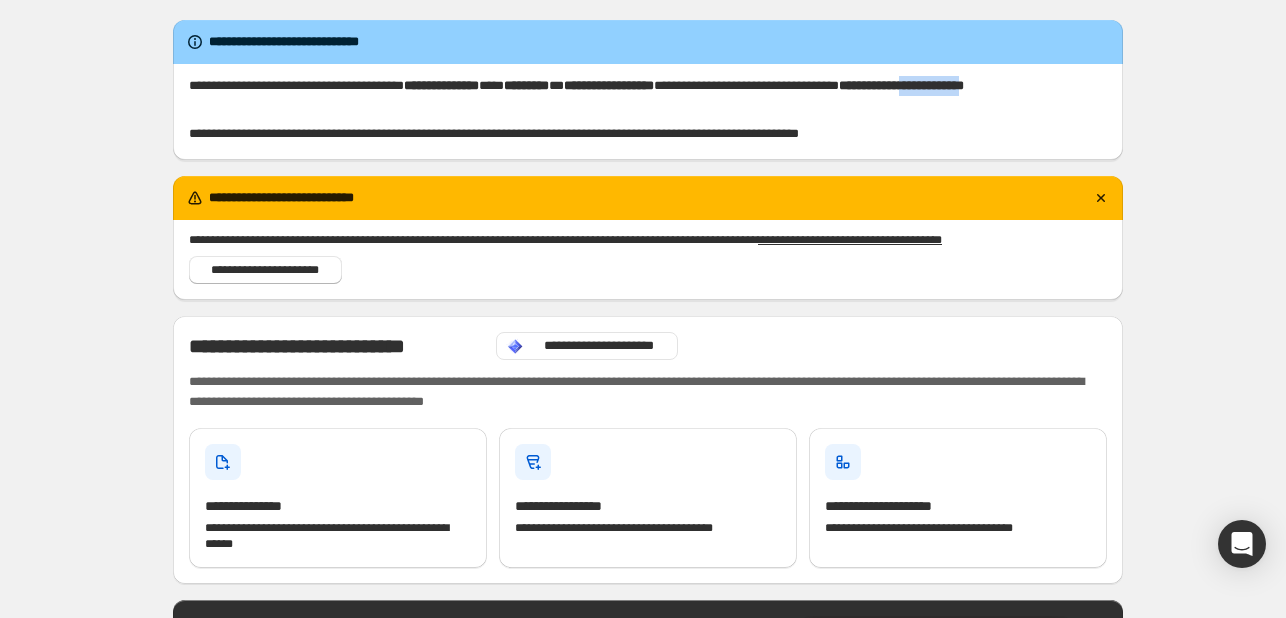 drag, startPoint x: 269, startPoint y: 105, endPoint x: 307, endPoint y: 105, distance: 38 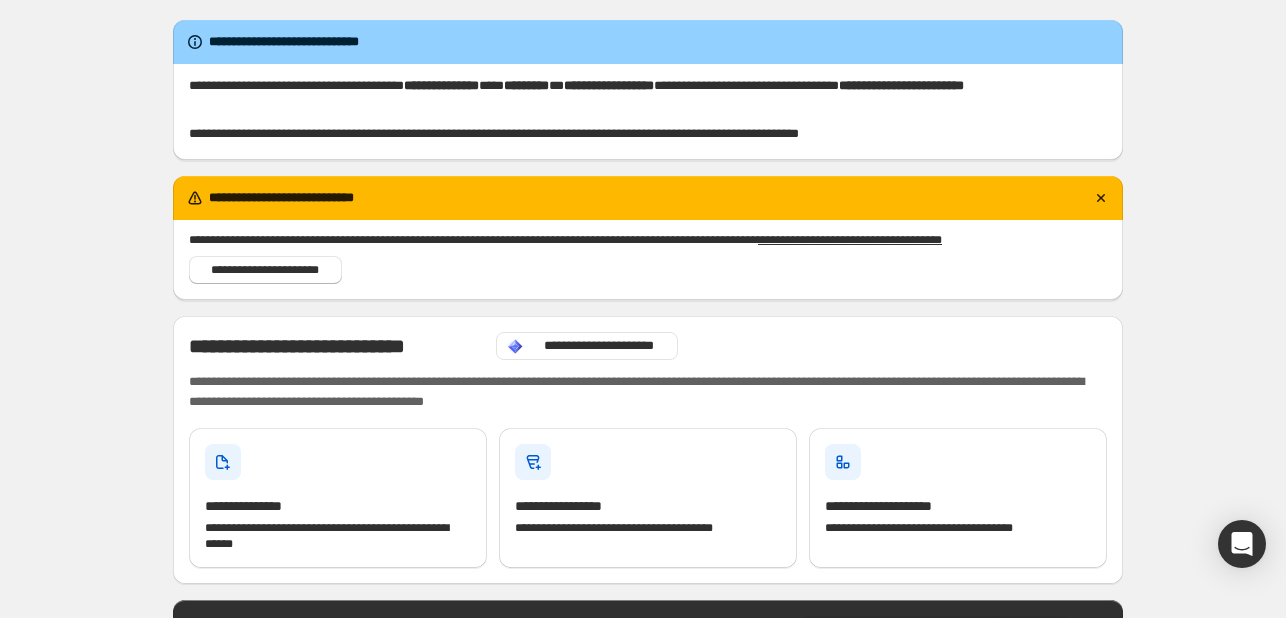 click on "**********" at bounding box center [901, 85] 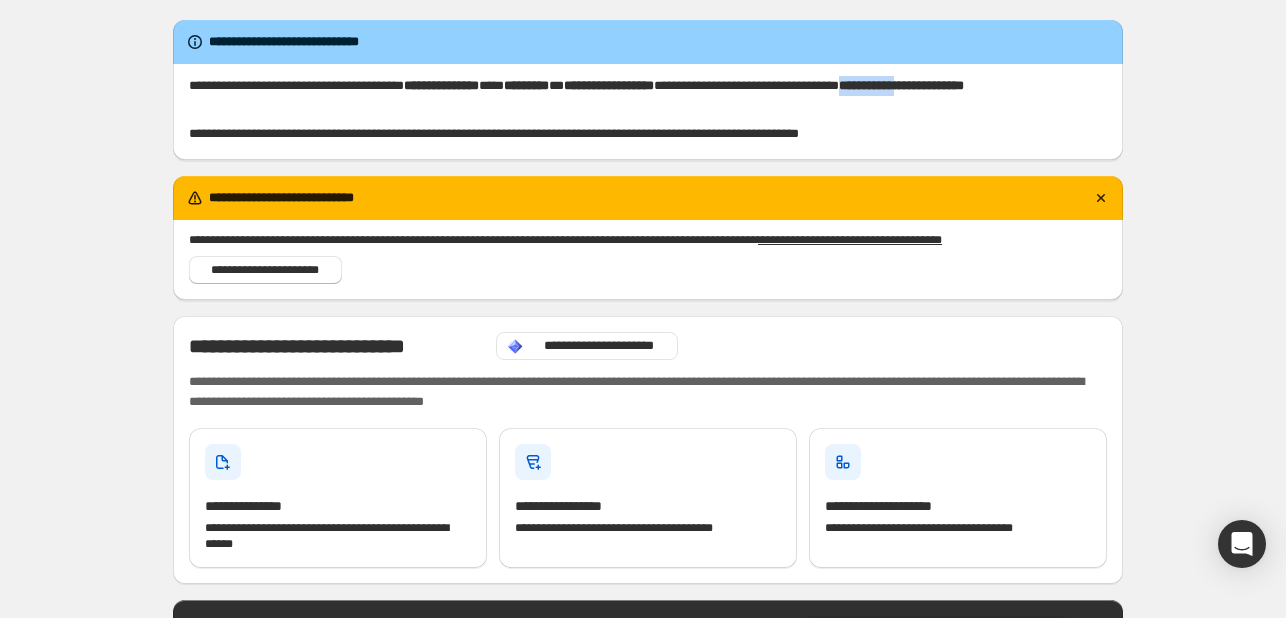 drag, startPoint x: 224, startPoint y: 105, endPoint x: 204, endPoint y: 105, distance: 20 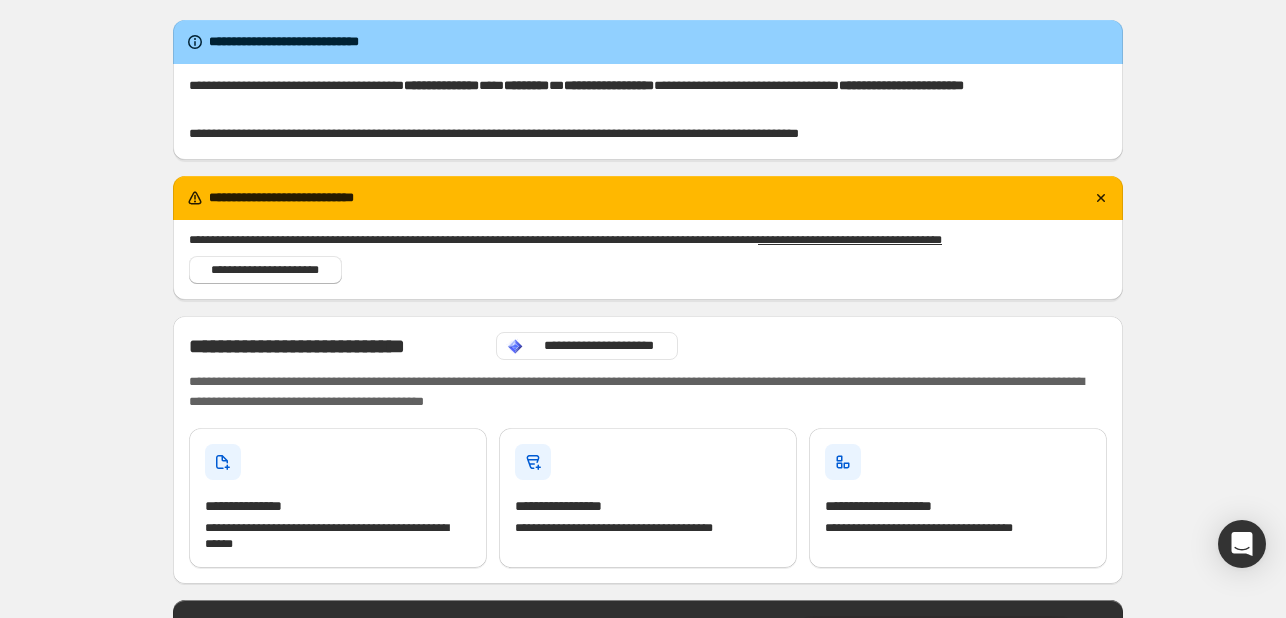 click on "**********" at bounding box center [901, 85] 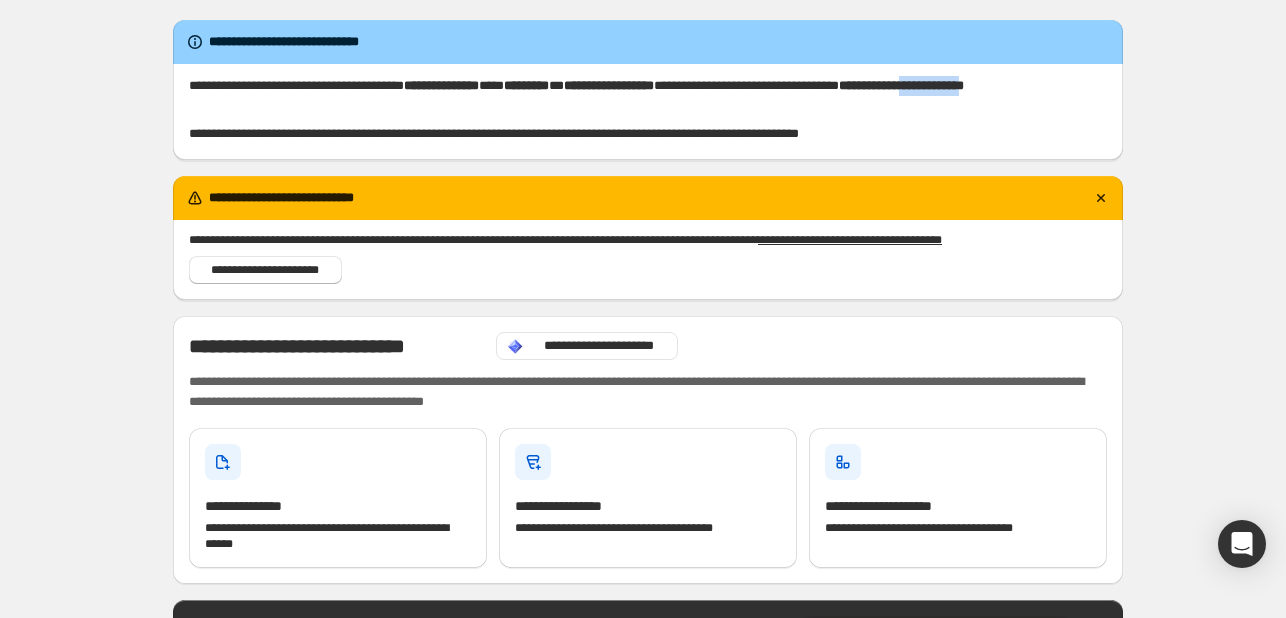 drag, startPoint x: 328, startPoint y: 103, endPoint x: 297, endPoint y: 106, distance: 31.144823 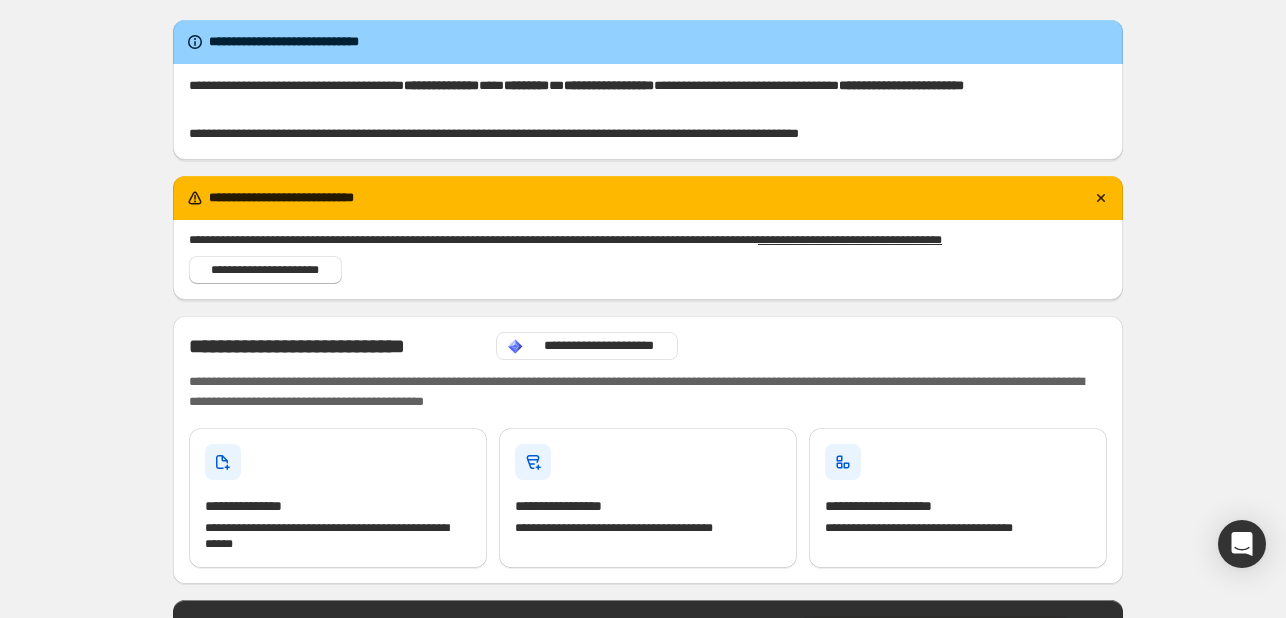 click on "**********" at bounding box center (901, 85) 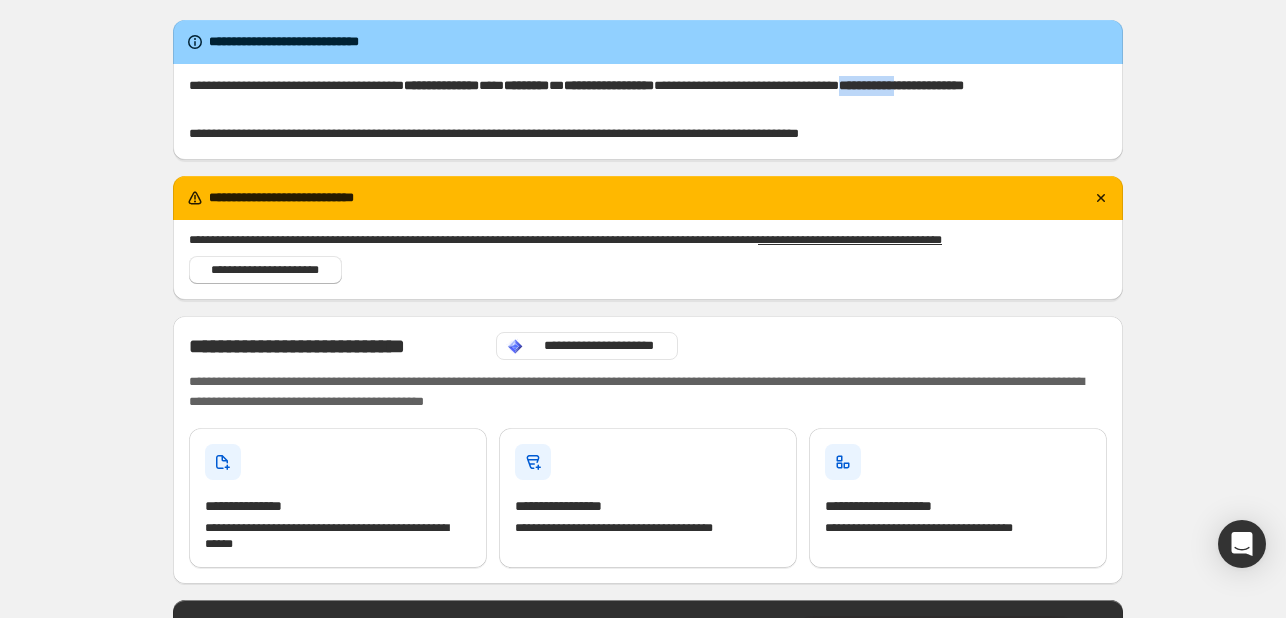 drag, startPoint x: 217, startPoint y: 107, endPoint x: 192, endPoint y: 107, distance: 25 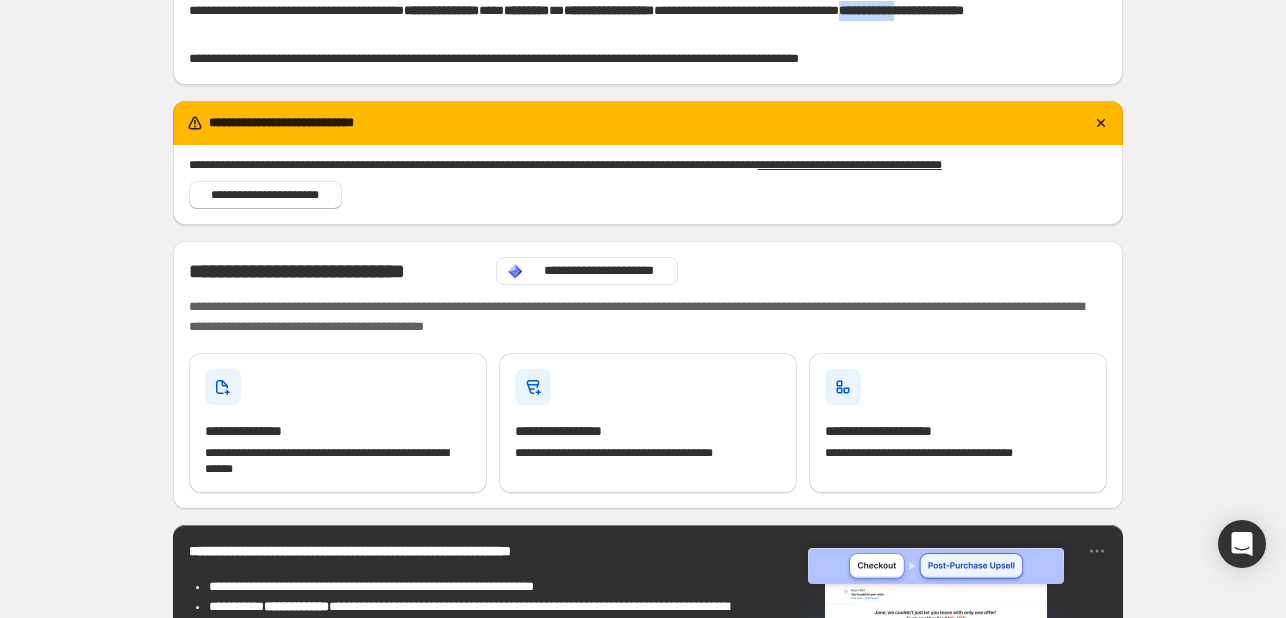 scroll, scrollTop: 0, scrollLeft: 0, axis: both 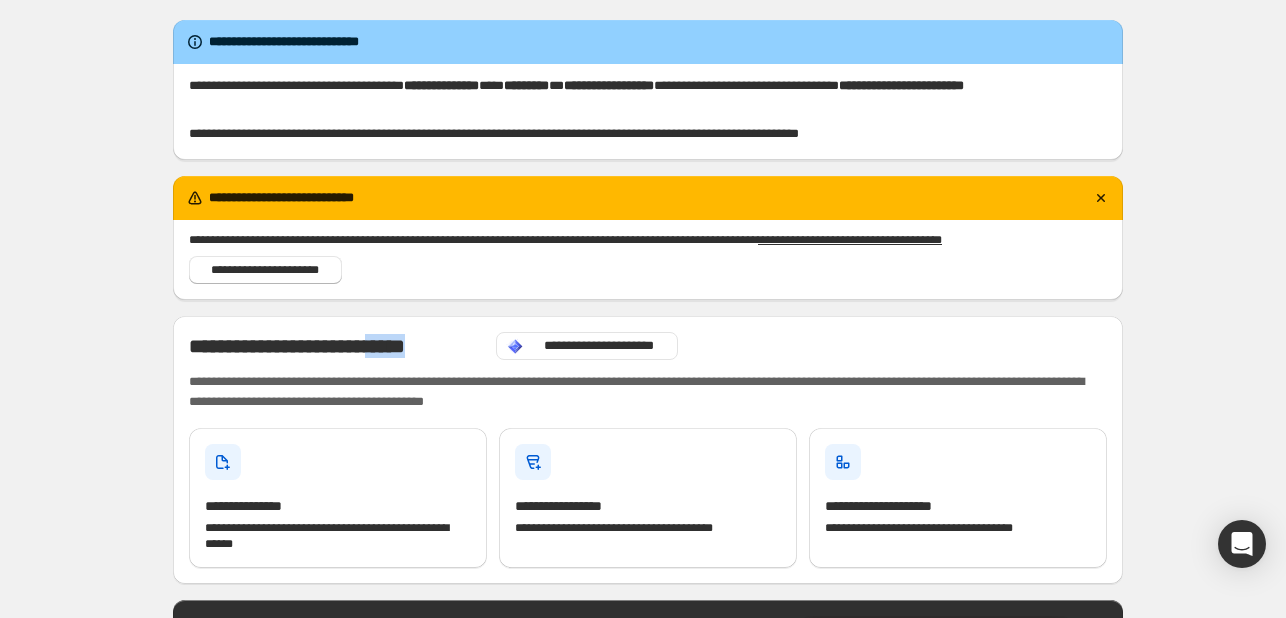drag, startPoint x: 481, startPoint y: 345, endPoint x: 424, endPoint y: 348, distance: 57.07889 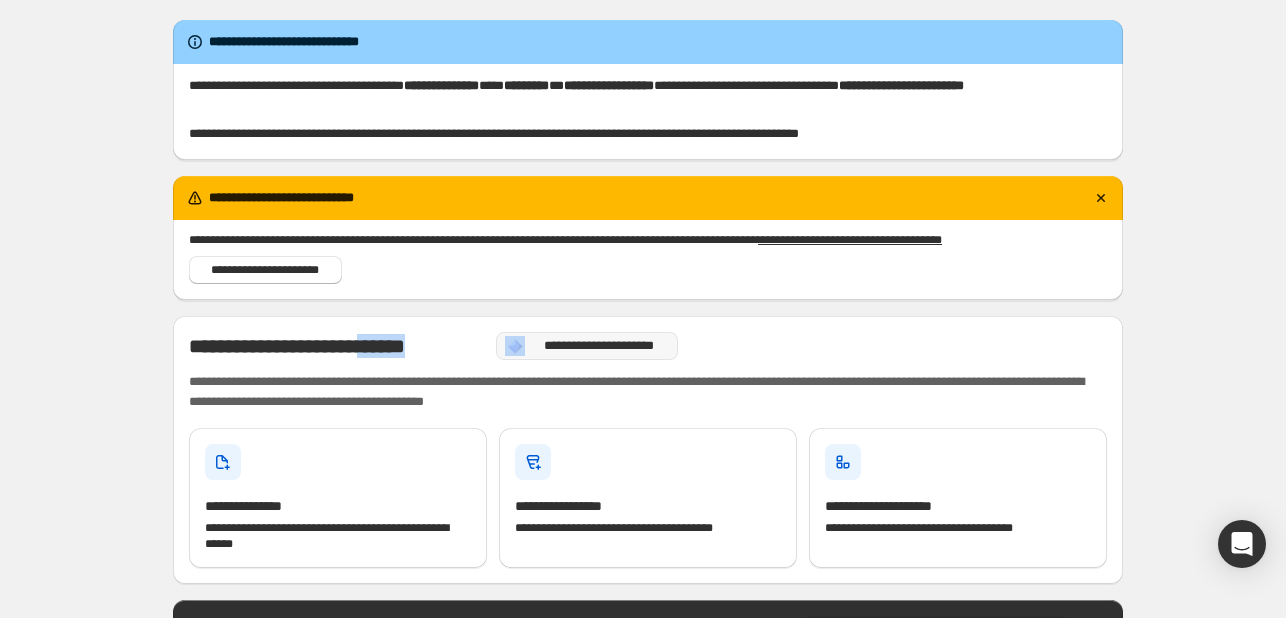 drag, startPoint x: 415, startPoint y: 349, endPoint x: 500, endPoint y: 344, distance: 85.146935 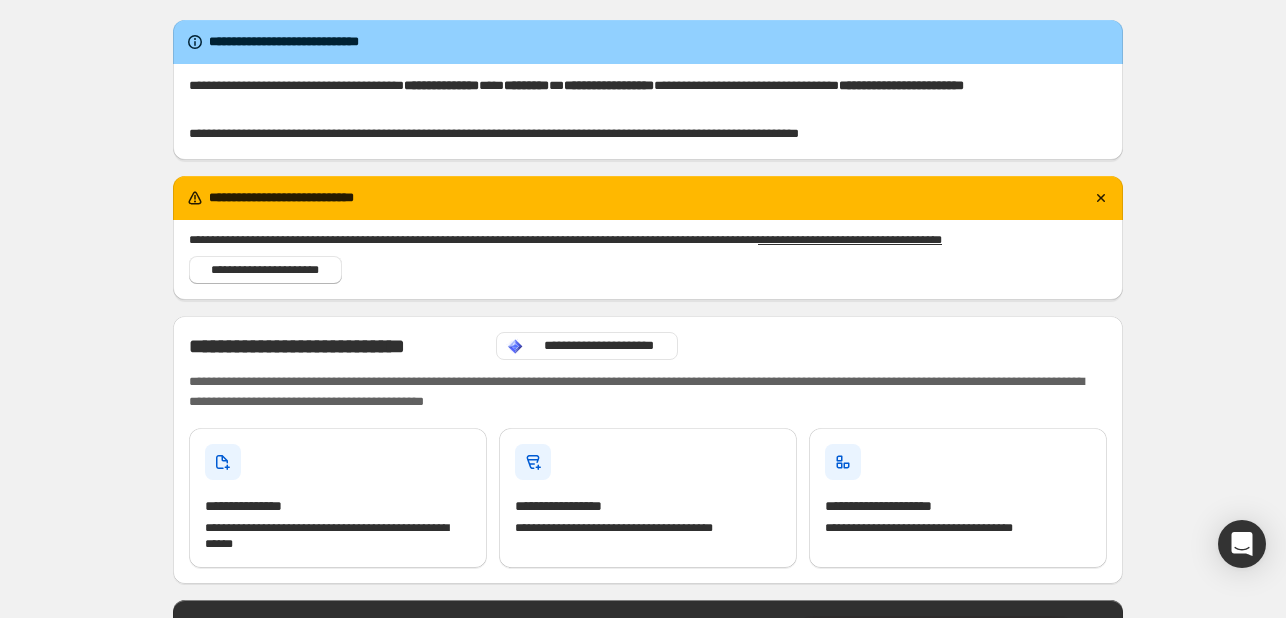 click on "**********" at bounding box center [336, 346] 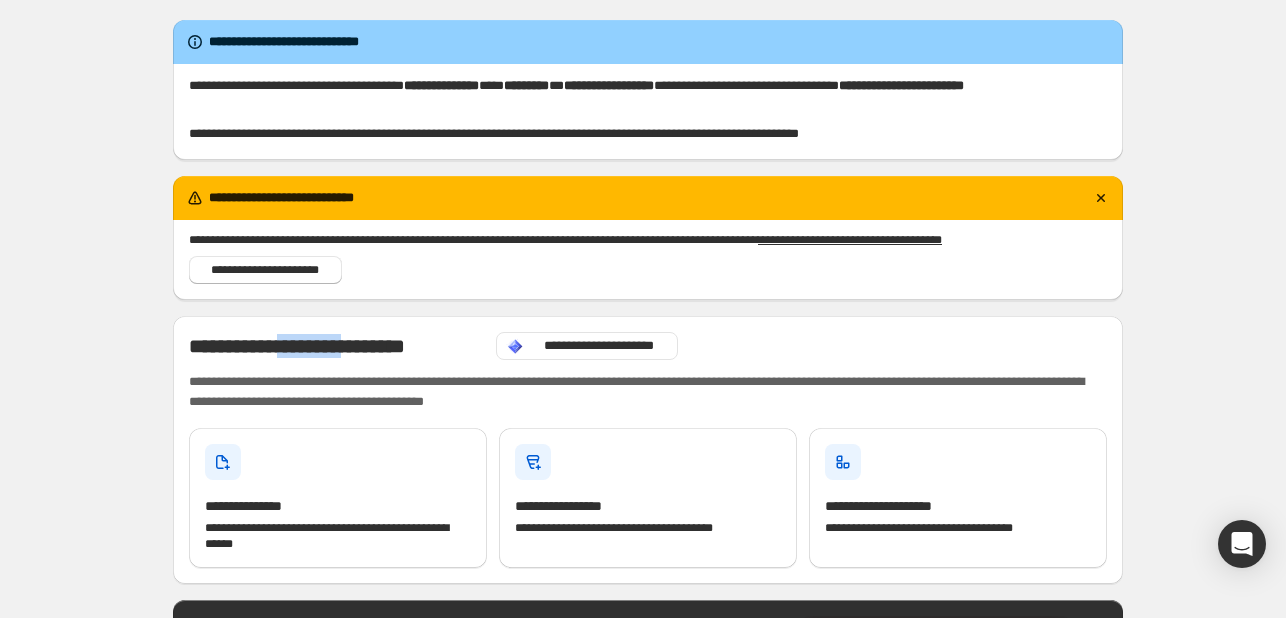 drag, startPoint x: 368, startPoint y: 346, endPoint x: 312, endPoint y: 352, distance: 56.32051 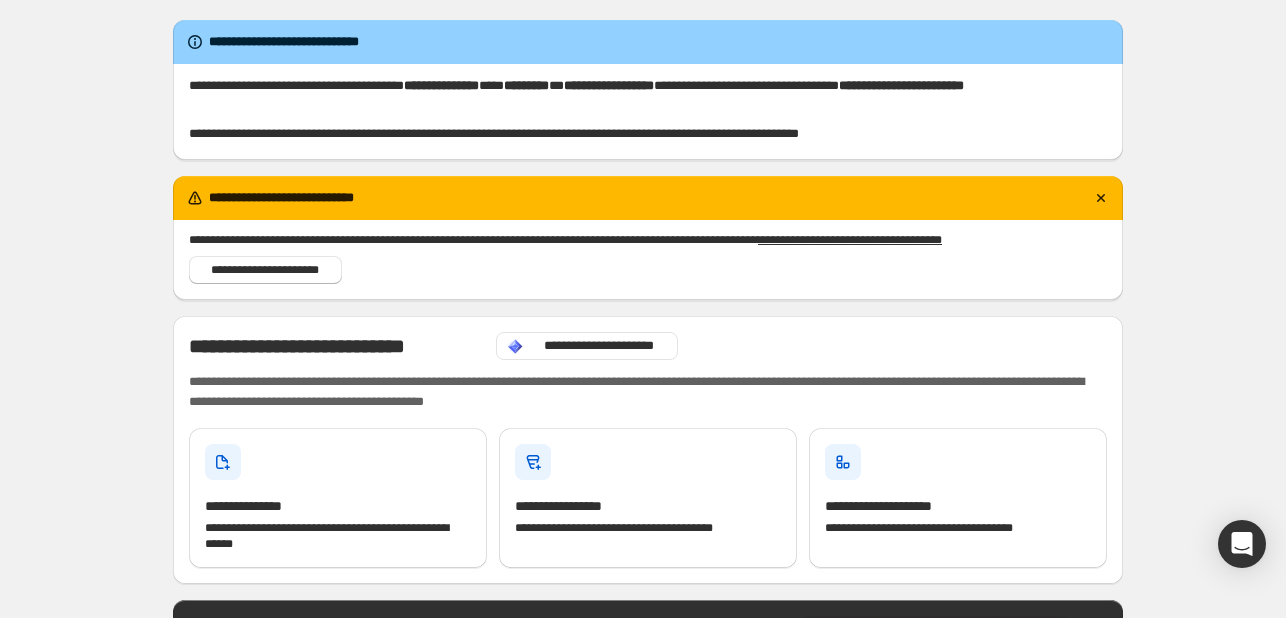 click on "**********" at bounding box center [336, 346] 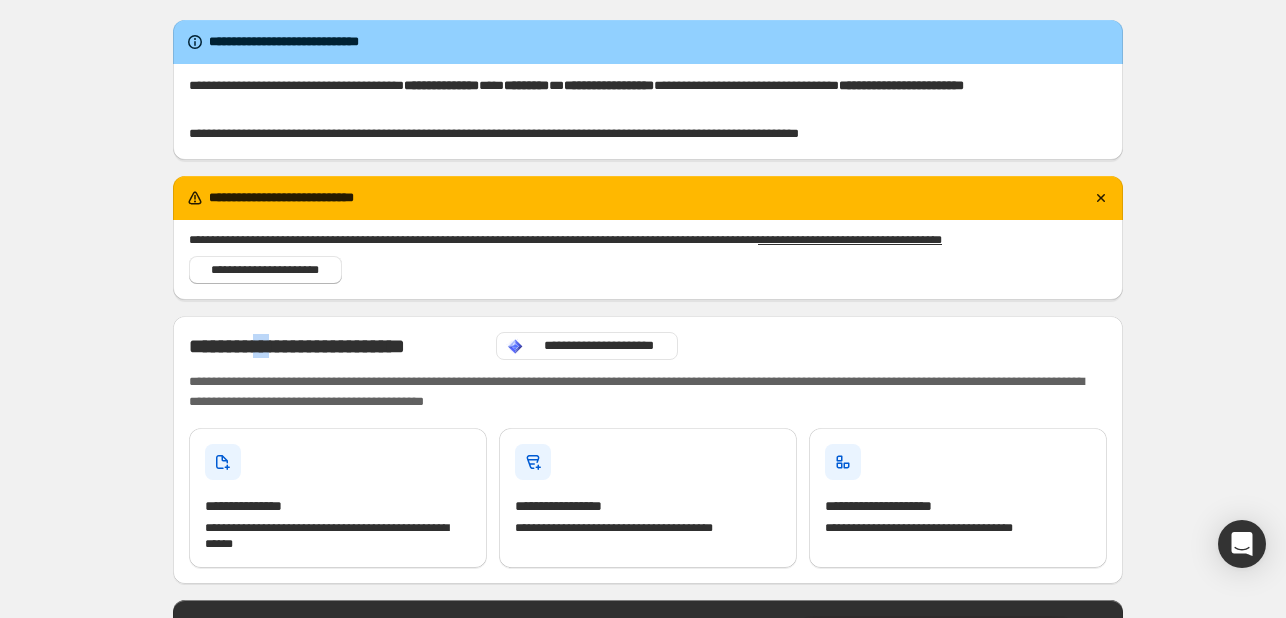 click on "**********" at bounding box center (336, 346) 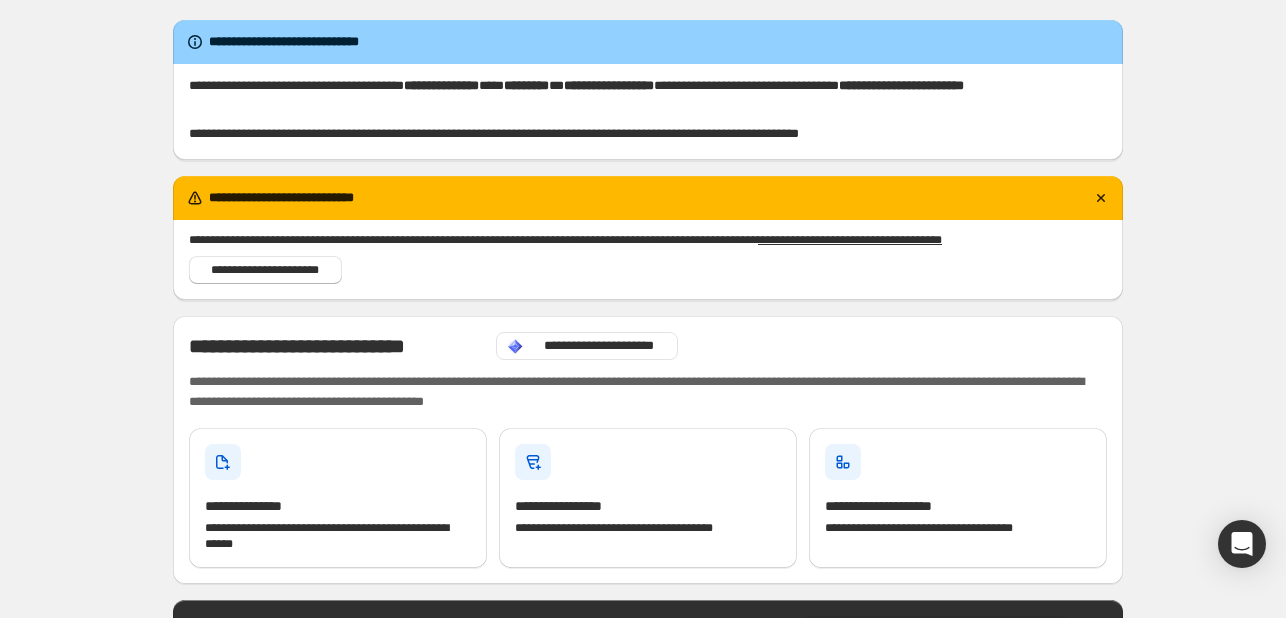 click on "**********" at bounding box center [336, 346] 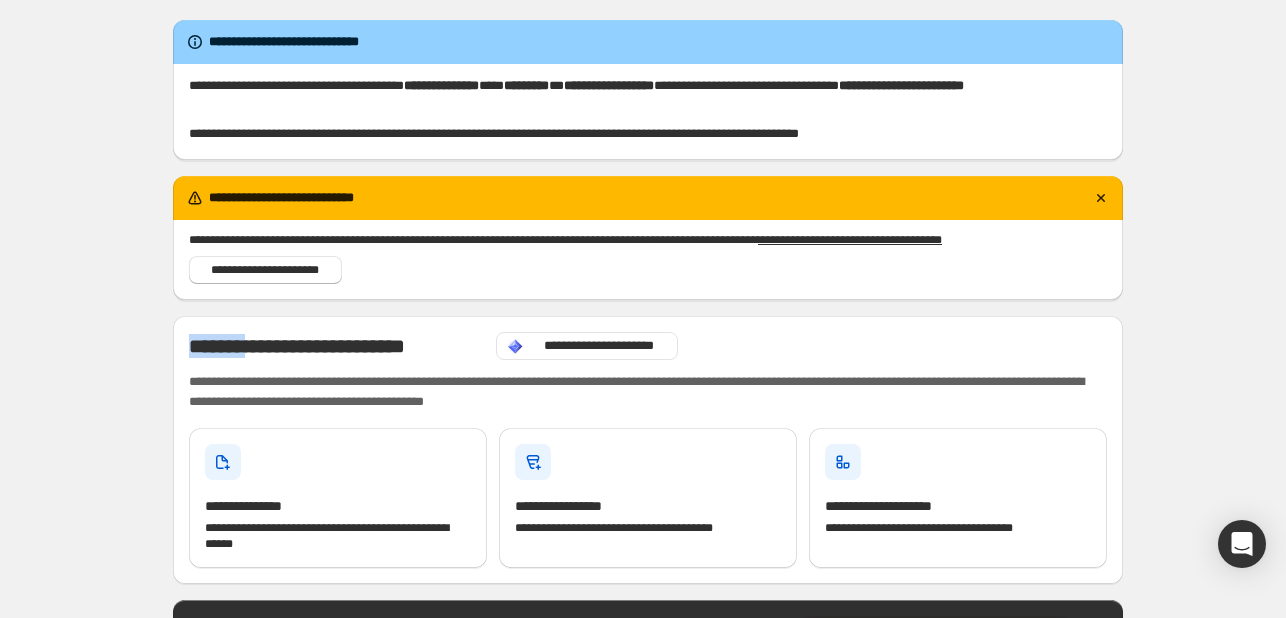 drag, startPoint x: 249, startPoint y: 349, endPoint x: 203, endPoint y: 347, distance: 46.043457 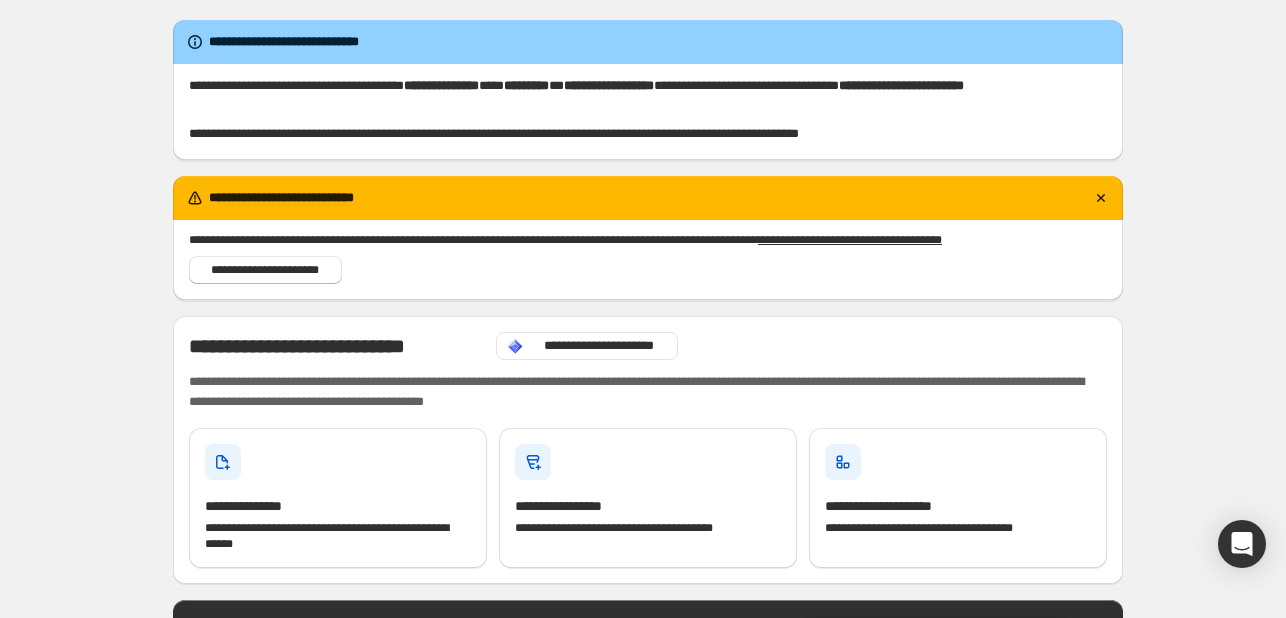 click on "**********" at bounding box center [336, 346] 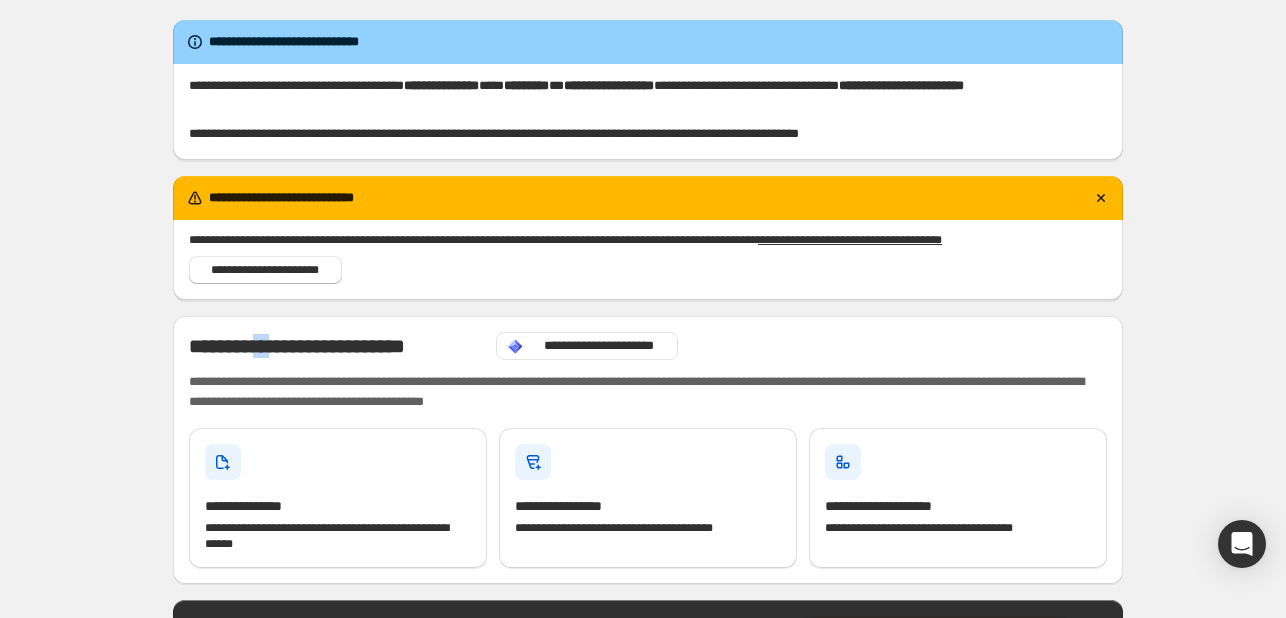 click on "**********" at bounding box center (336, 346) 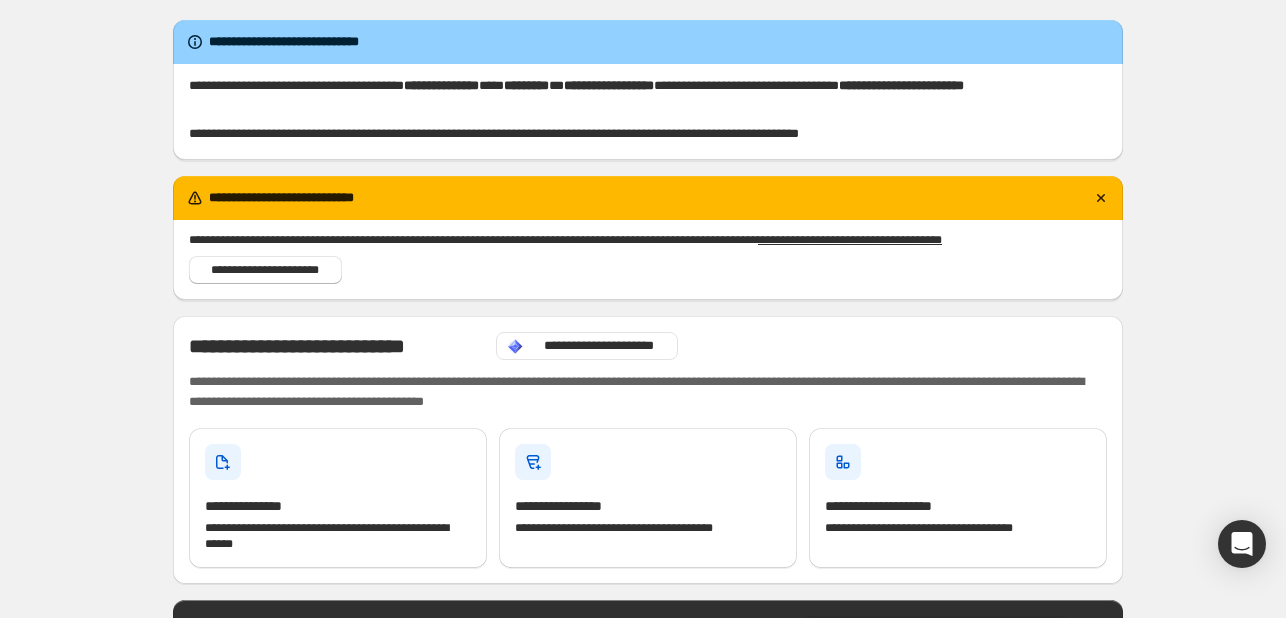 click on "**********" at bounding box center (336, 346) 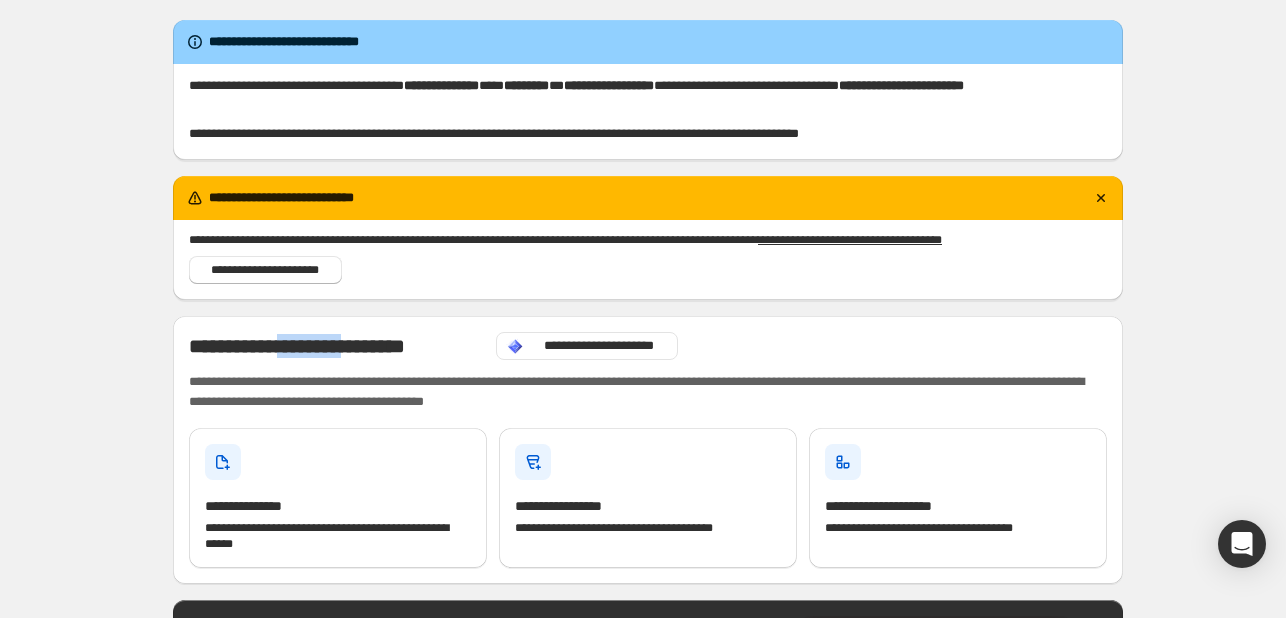 drag, startPoint x: 315, startPoint y: 349, endPoint x: 342, endPoint y: 349, distance: 27 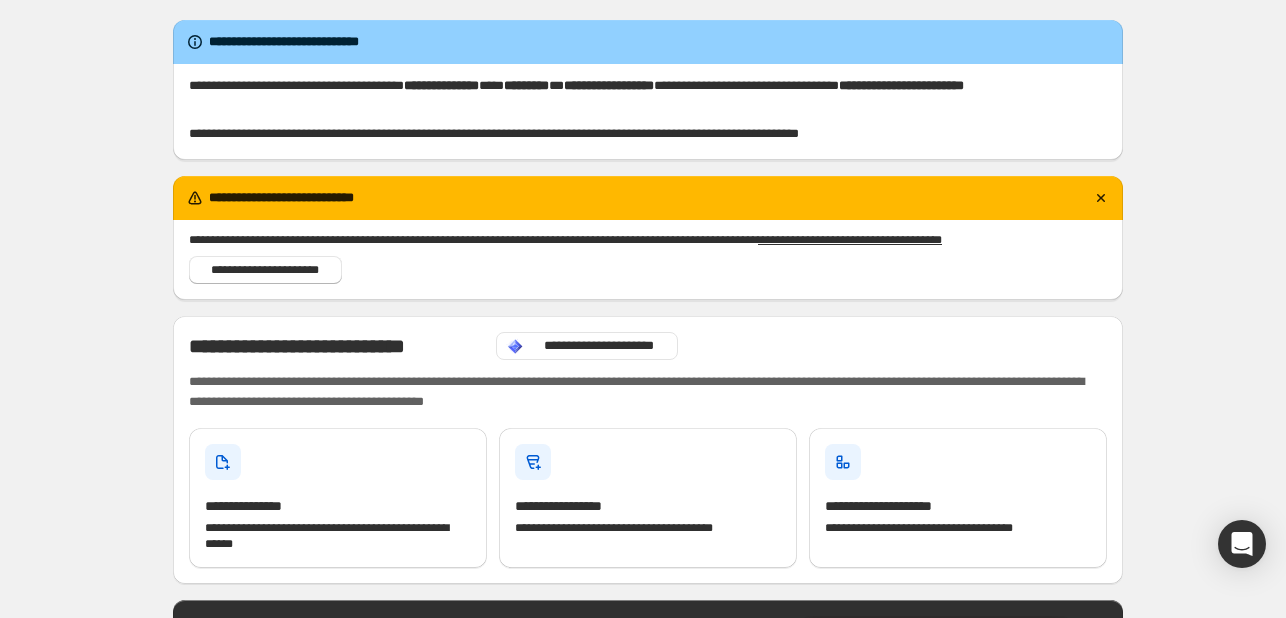 click on "* ******" at bounding box center [373, 346] 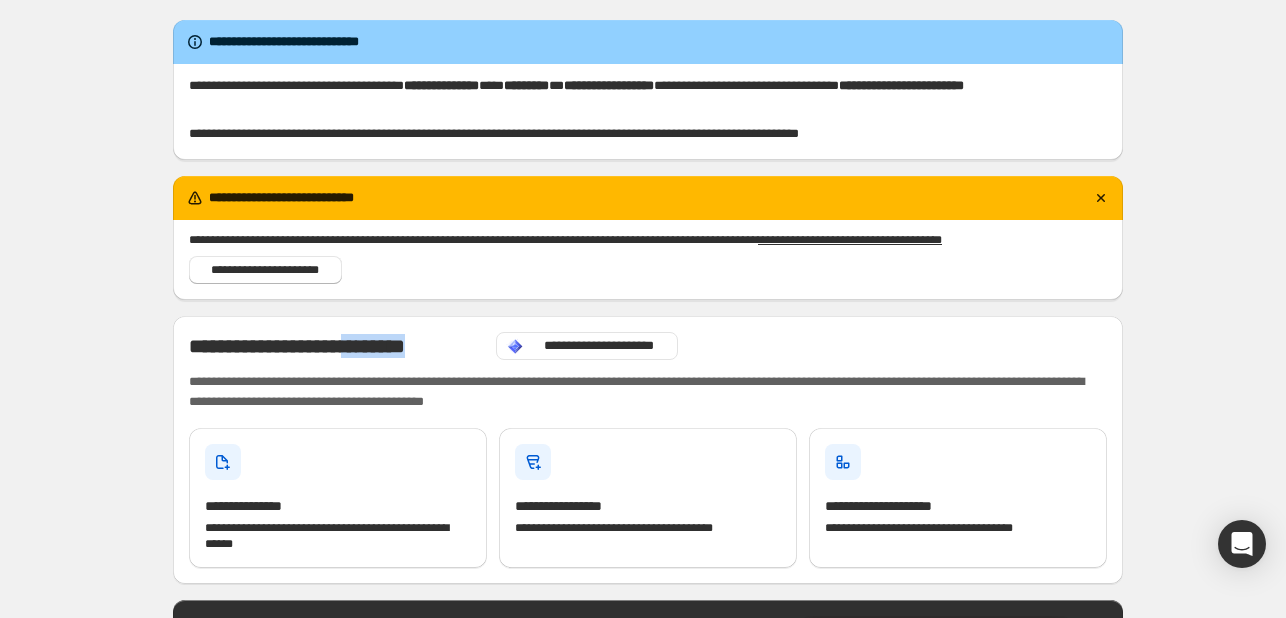 click on "* ******" at bounding box center (373, 346) 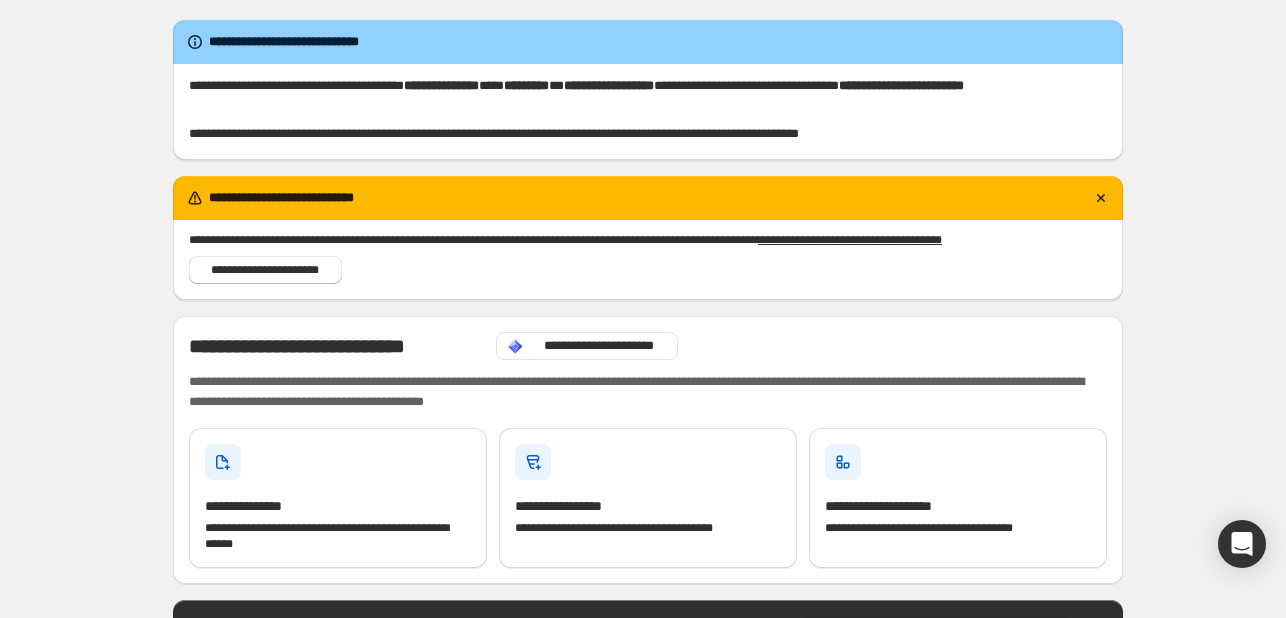 click on "* ******" at bounding box center [373, 346] 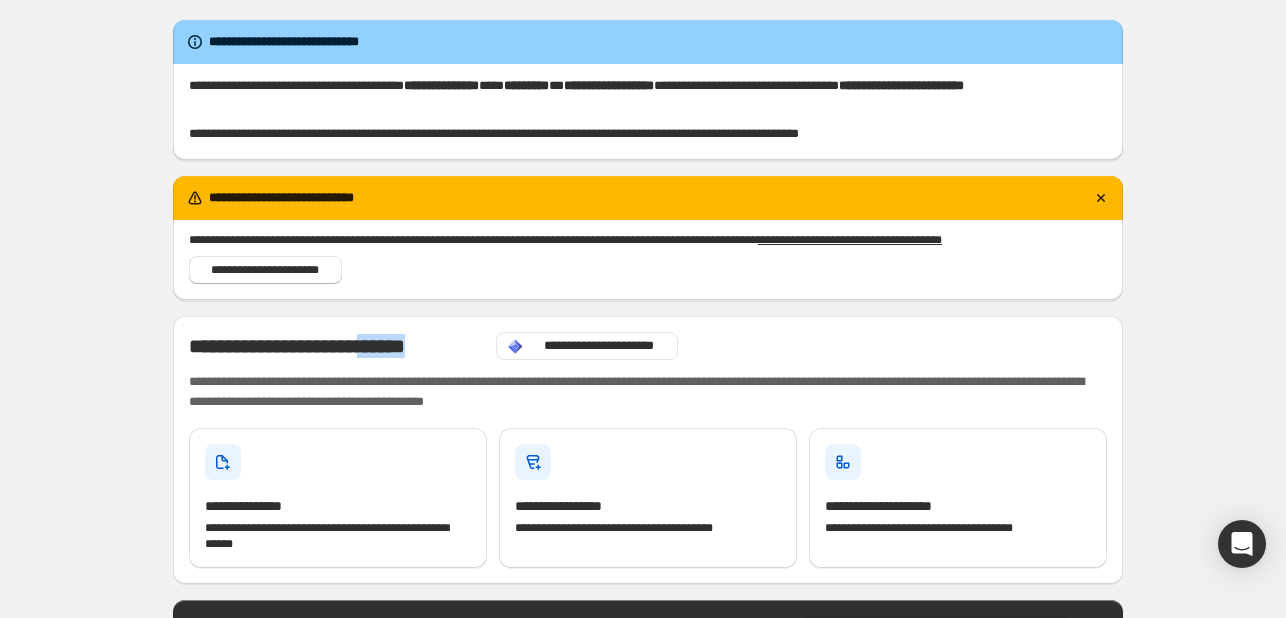 drag, startPoint x: 416, startPoint y: 349, endPoint x: 439, endPoint y: 350, distance: 23.021729 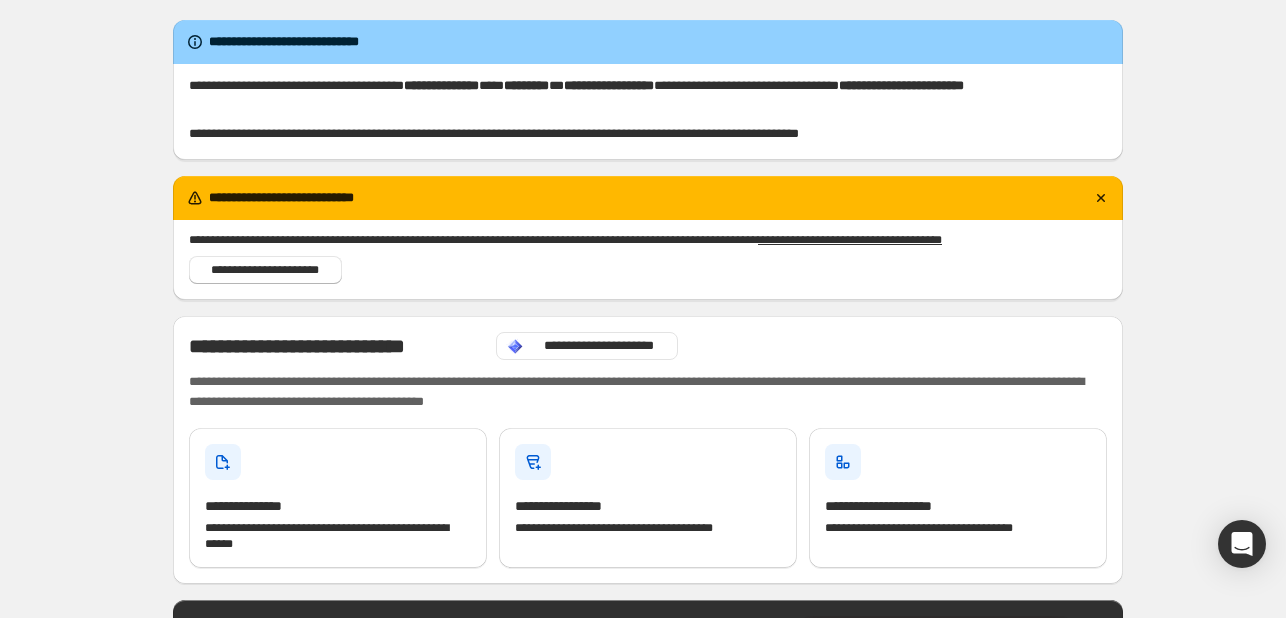 click on "* ******" at bounding box center [373, 346] 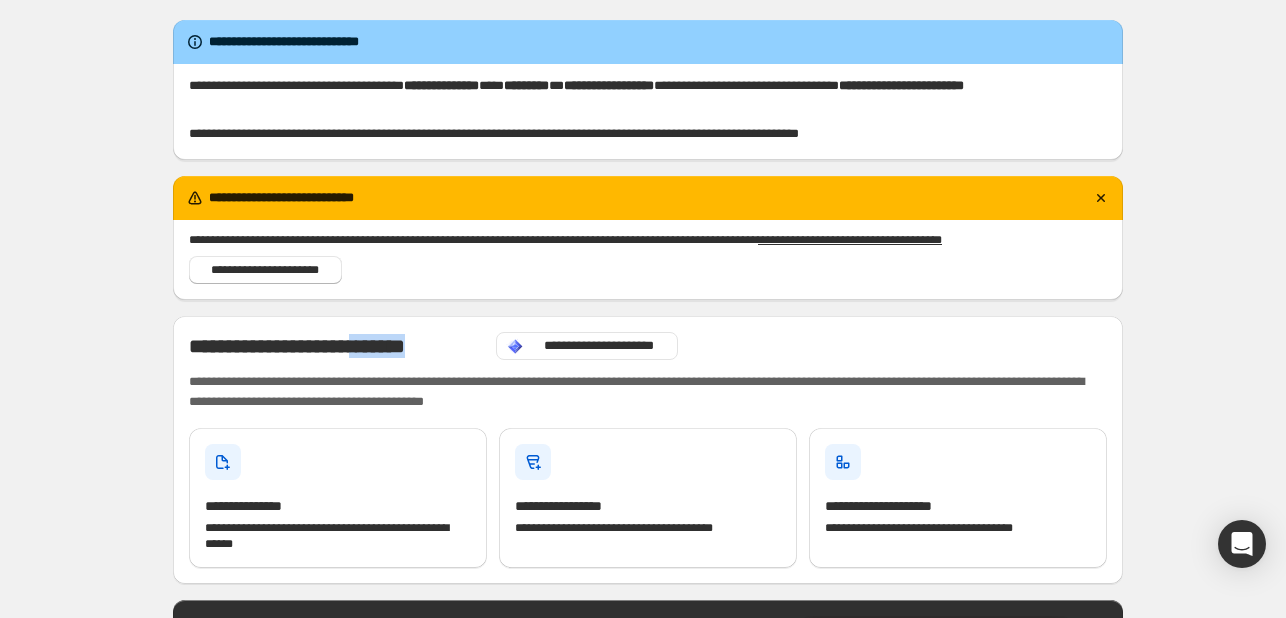 click on "* ******" at bounding box center (373, 346) 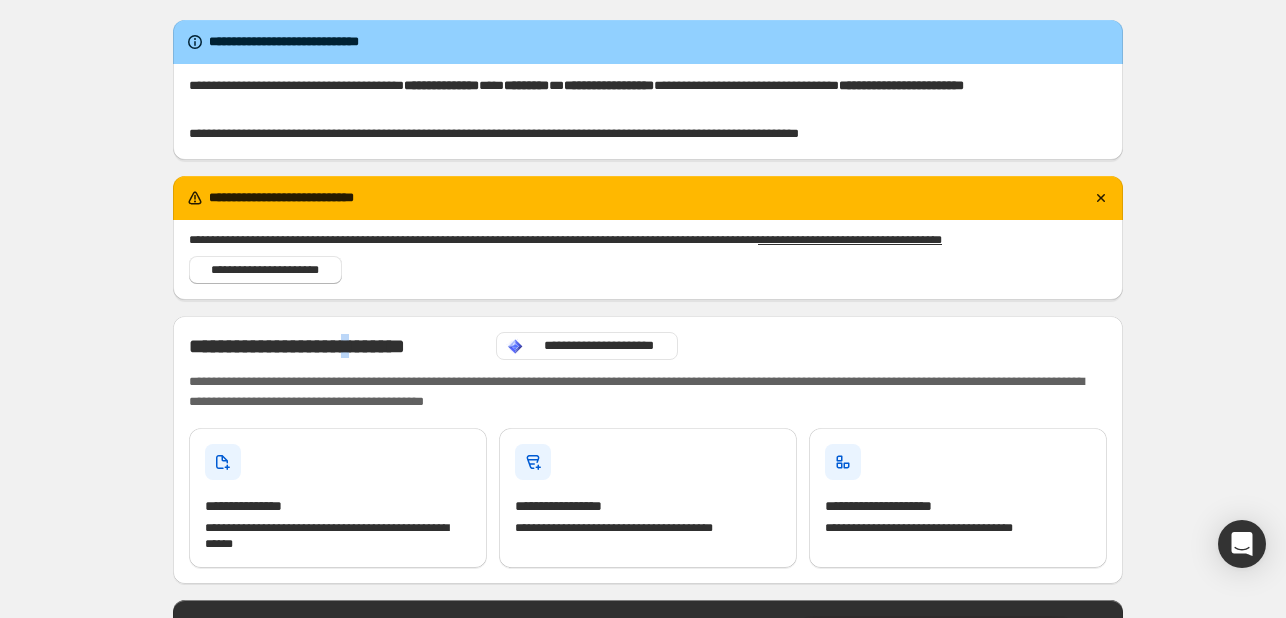 click on "**********" at bounding box center [336, 346] 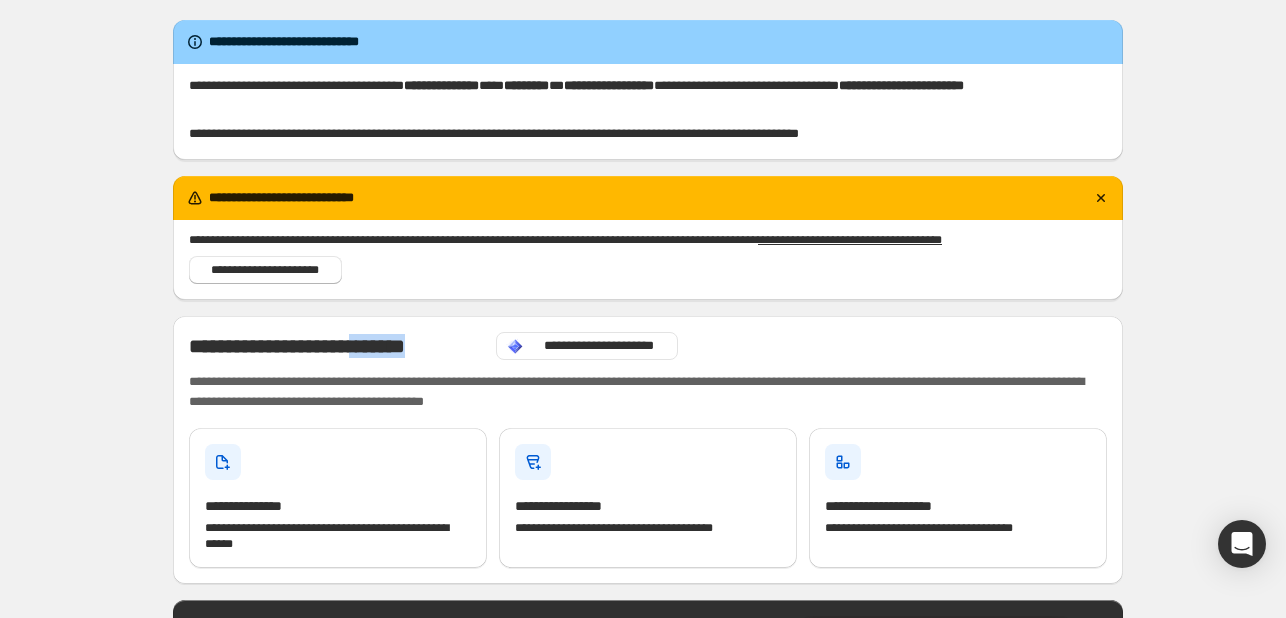 click on "* ******" at bounding box center [373, 346] 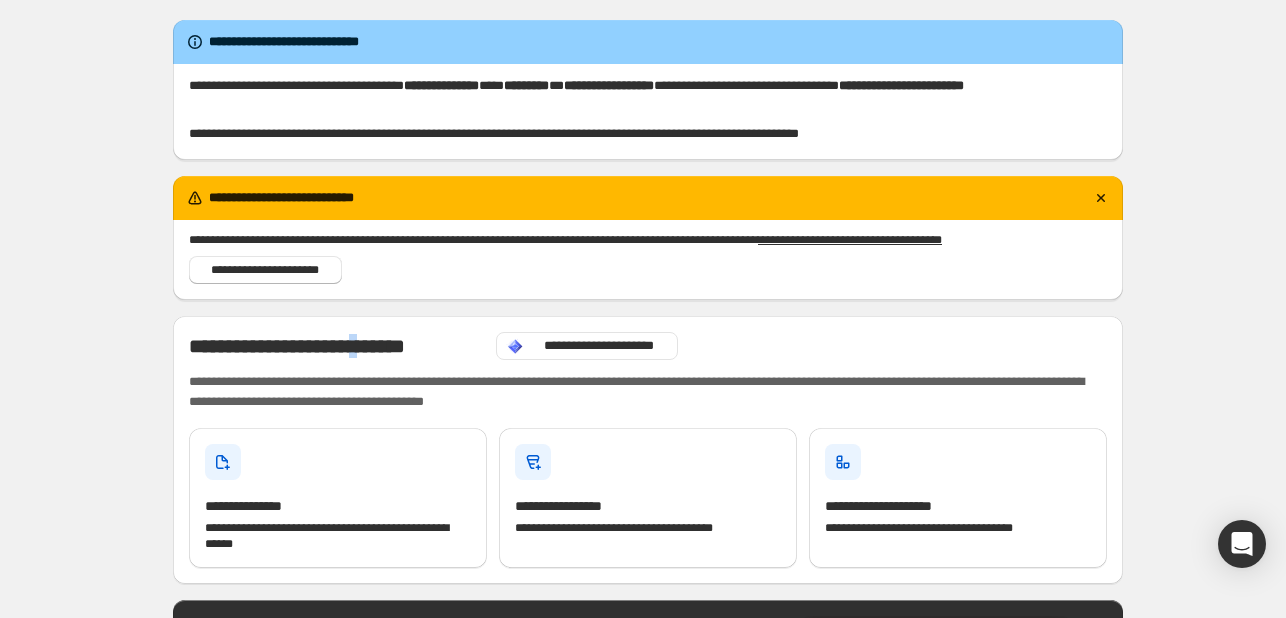 click on "* ******" at bounding box center (373, 346) 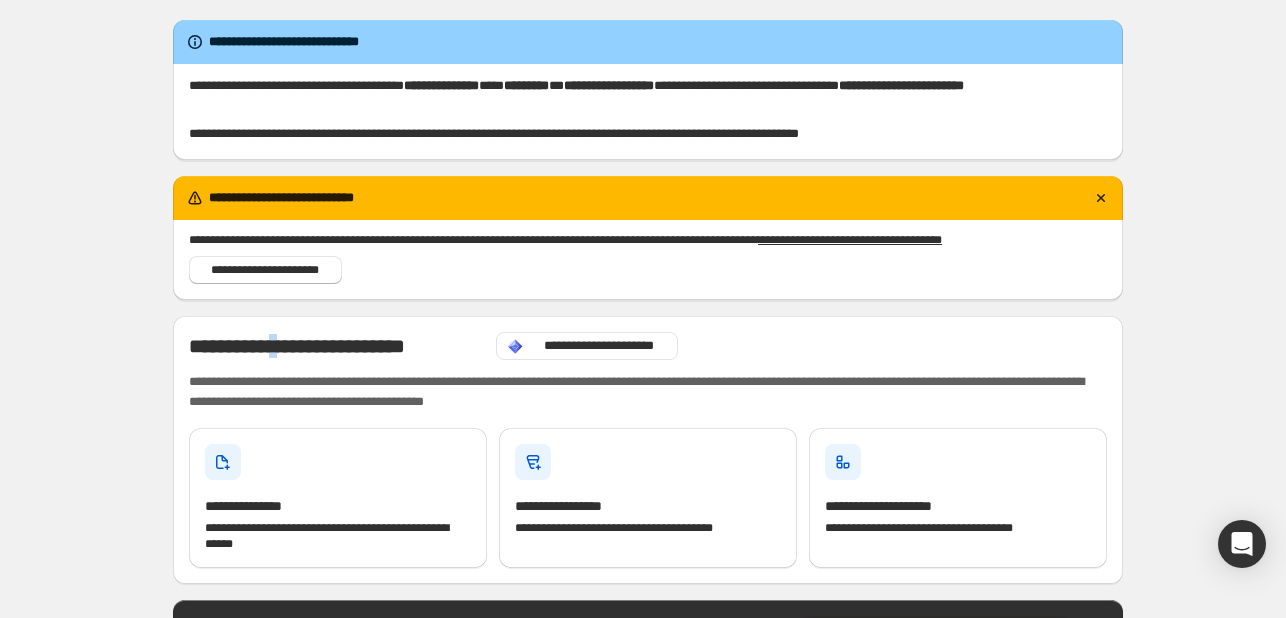 drag, startPoint x: 298, startPoint y: 341, endPoint x: 308, endPoint y: 344, distance: 10.440307 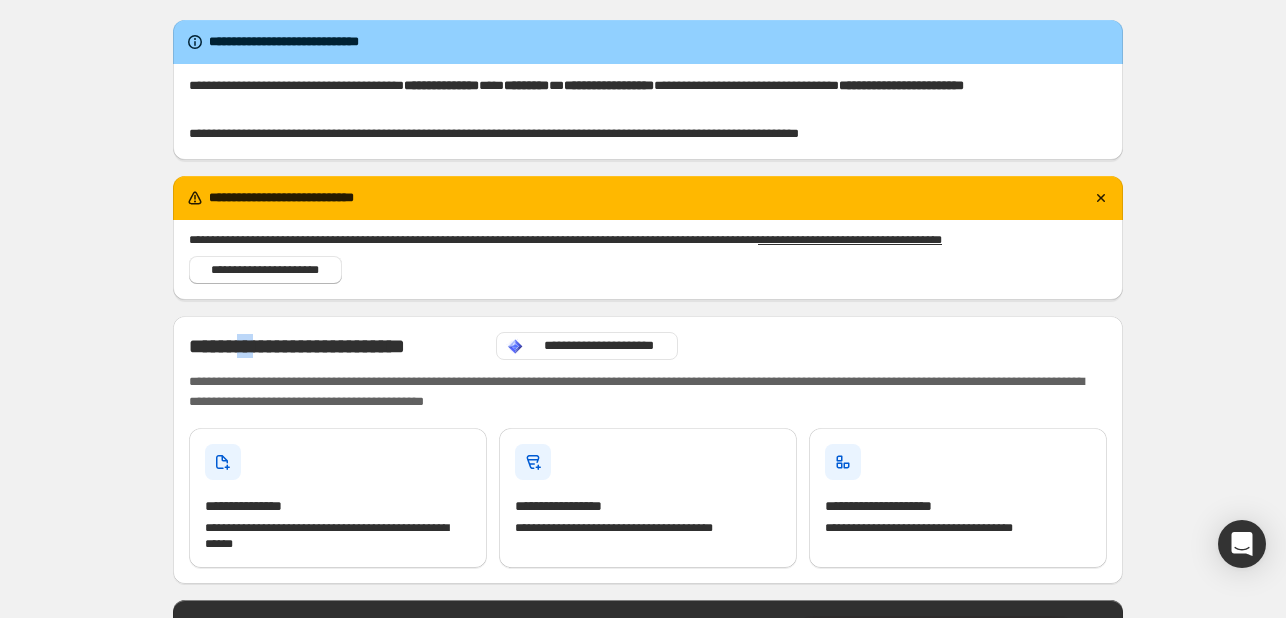 drag, startPoint x: 270, startPoint y: 344, endPoint x: 283, endPoint y: 346, distance: 13.152946 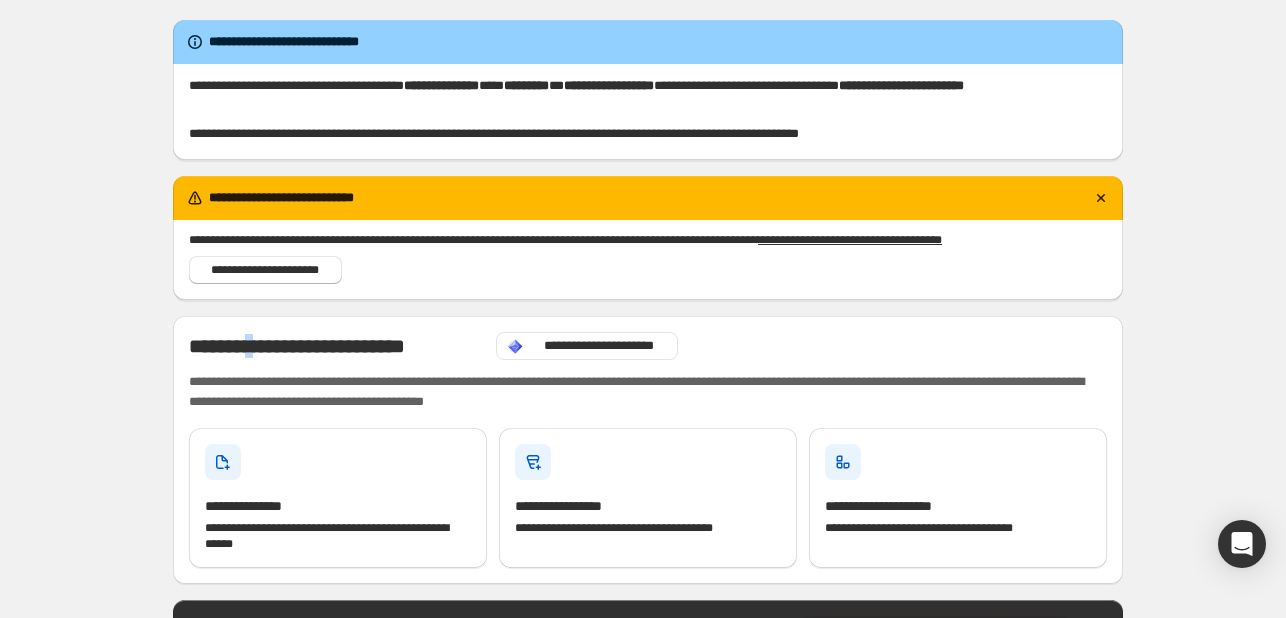 click on "**********" at bounding box center (336, 346) 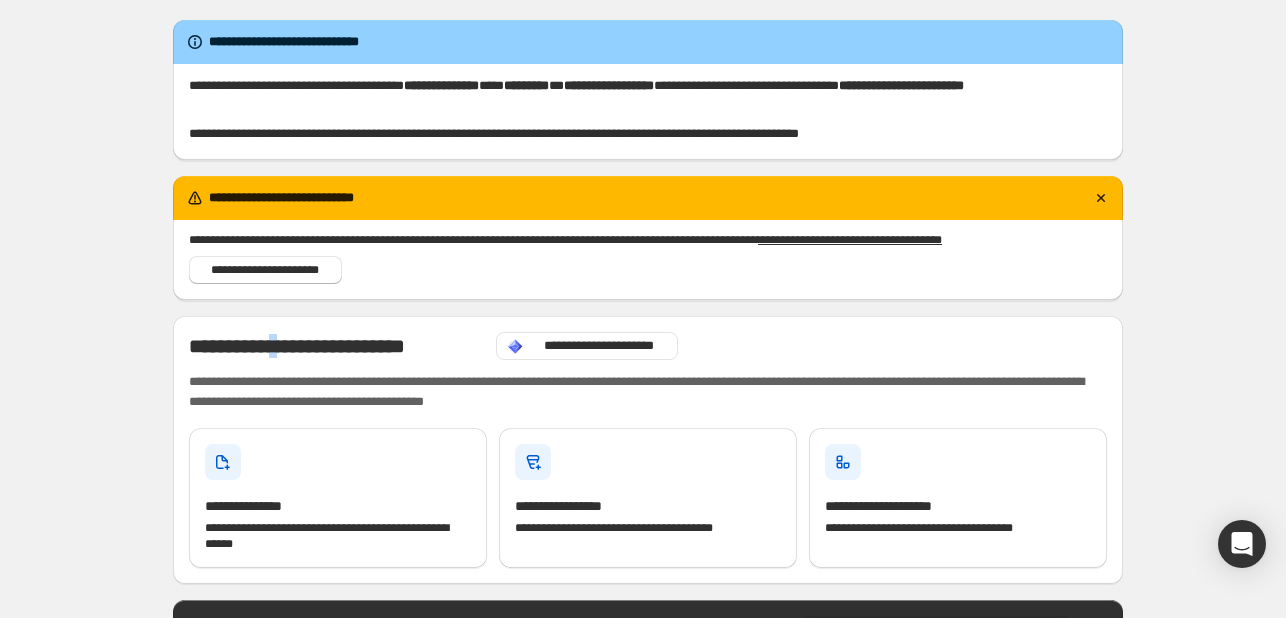 click on "**********" at bounding box center [336, 346] 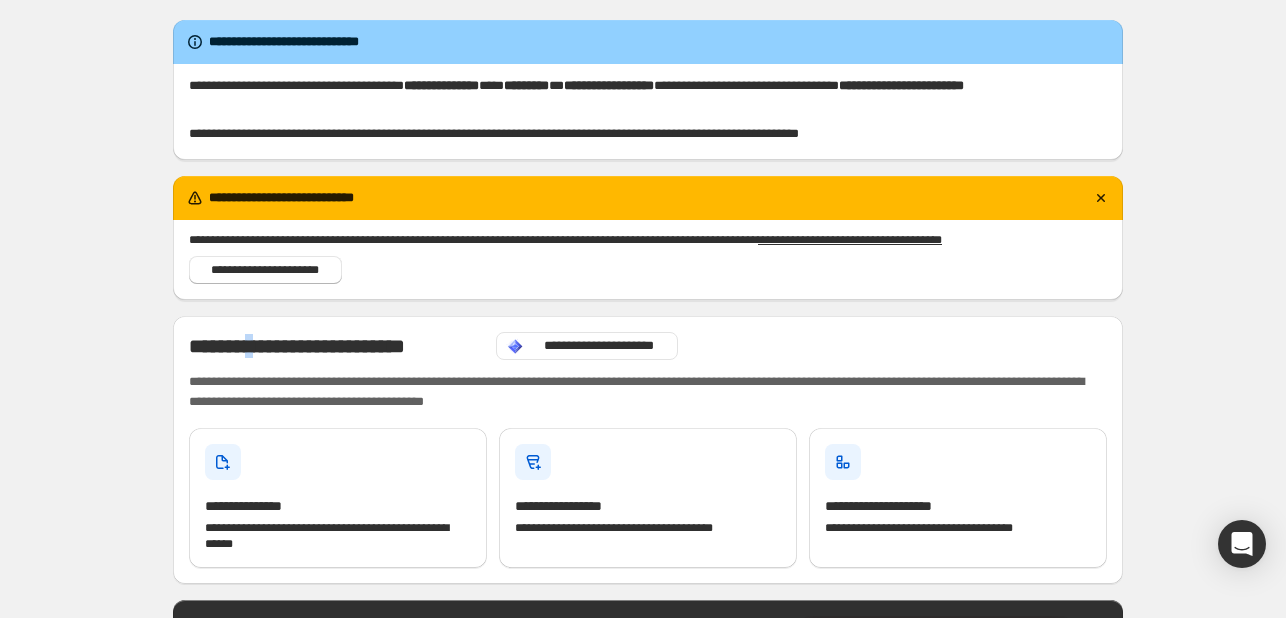 click on "**********" at bounding box center (336, 346) 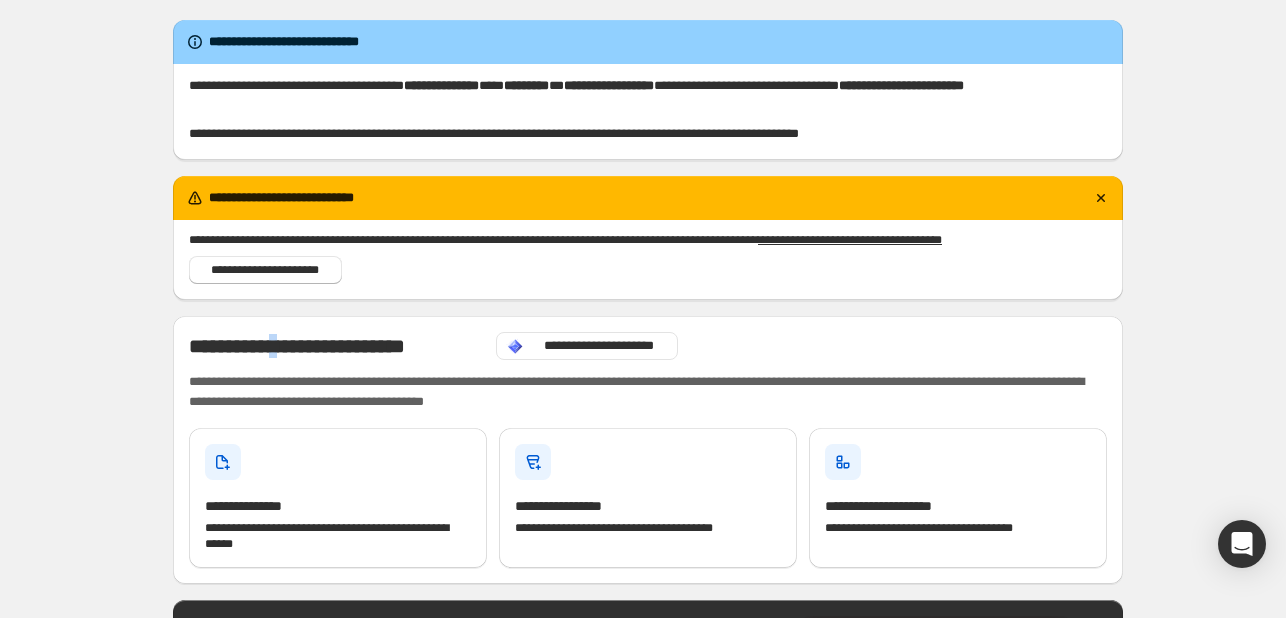 click on "**********" at bounding box center [336, 346] 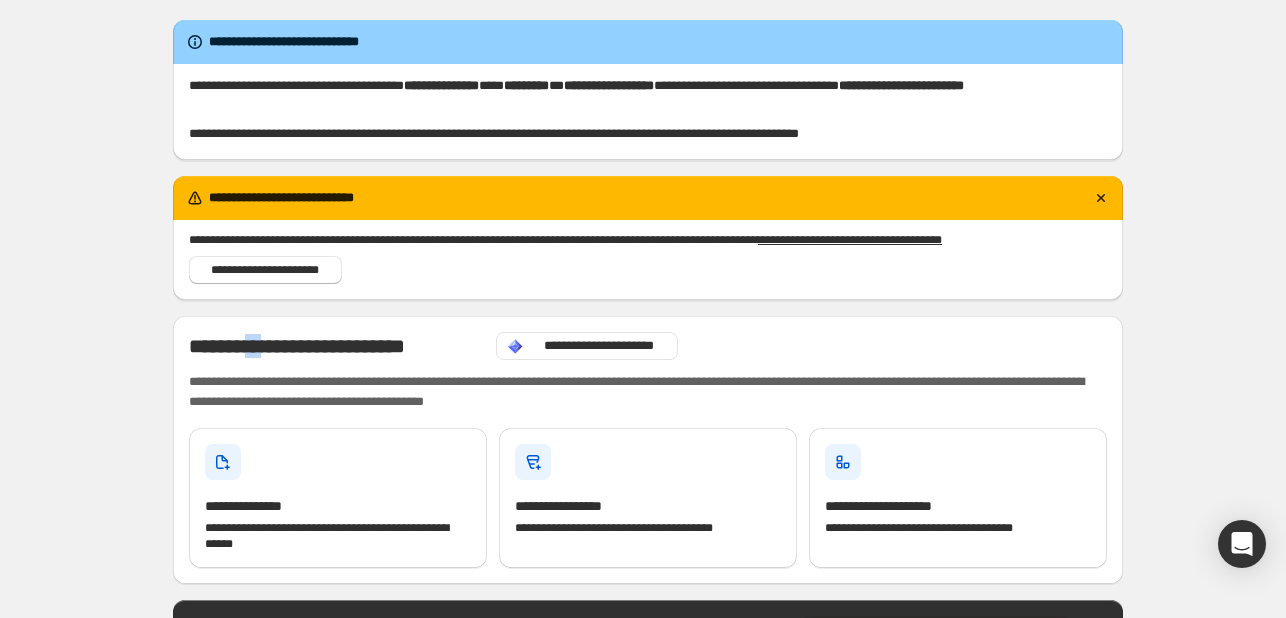 drag, startPoint x: 272, startPoint y: 345, endPoint x: 287, endPoint y: 350, distance: 15.811388 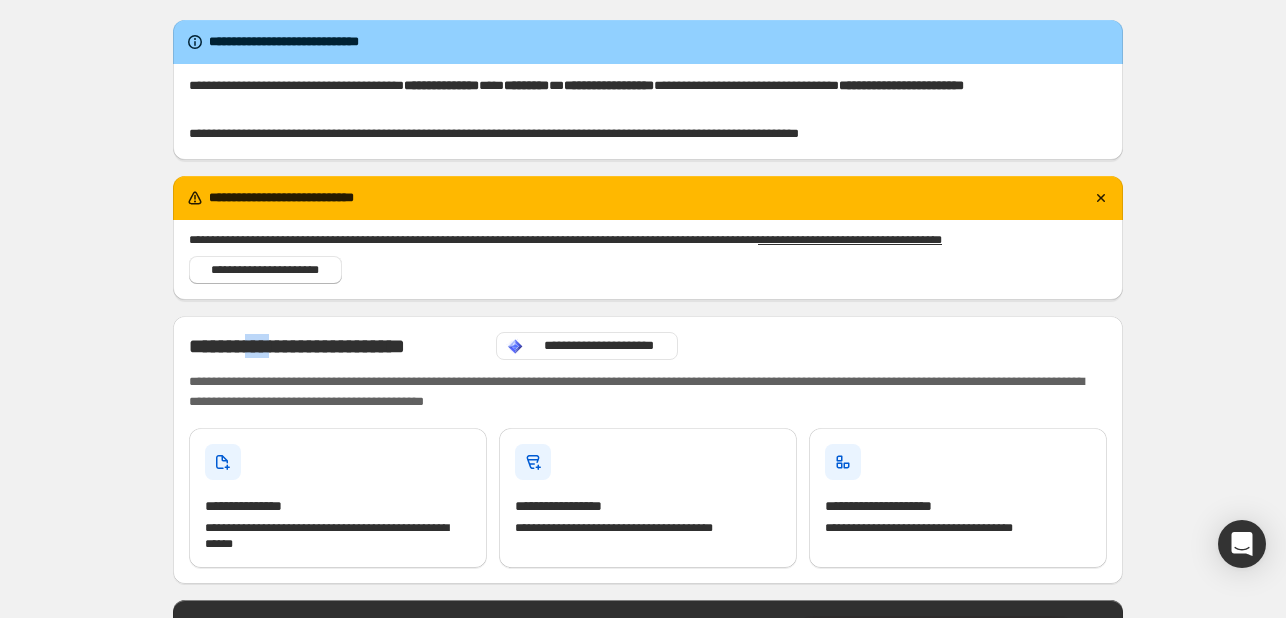 click on "**********" at bounding box center (336, 346) 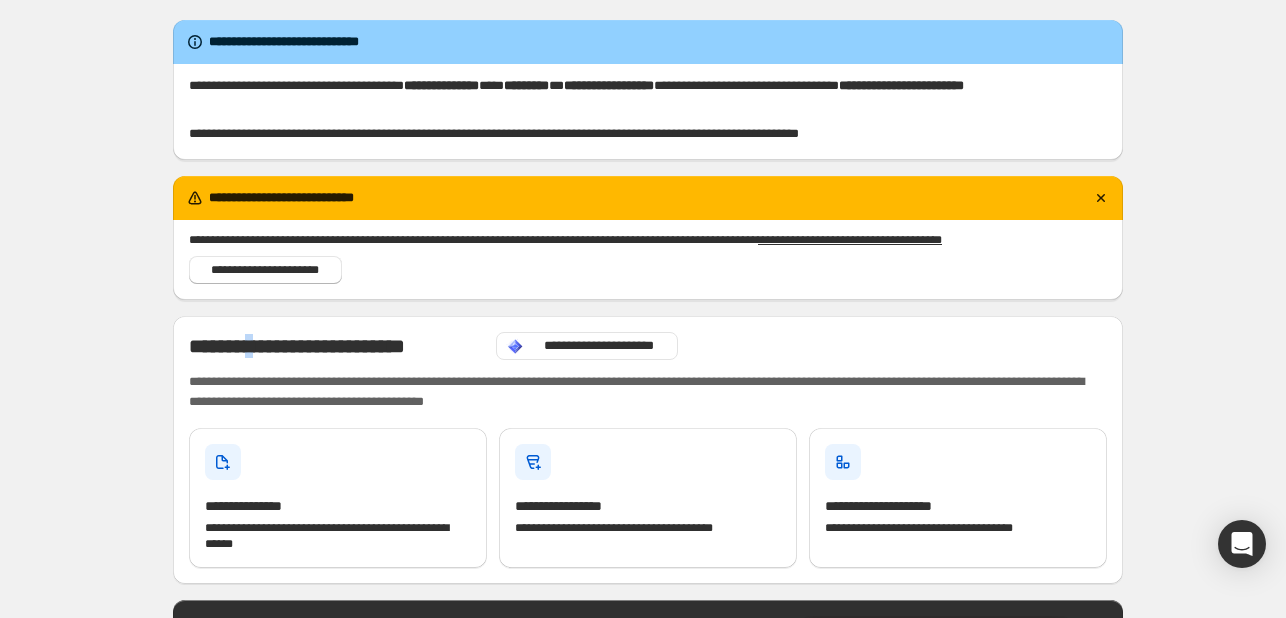 click on "**********" at bounding box center [336, 346] 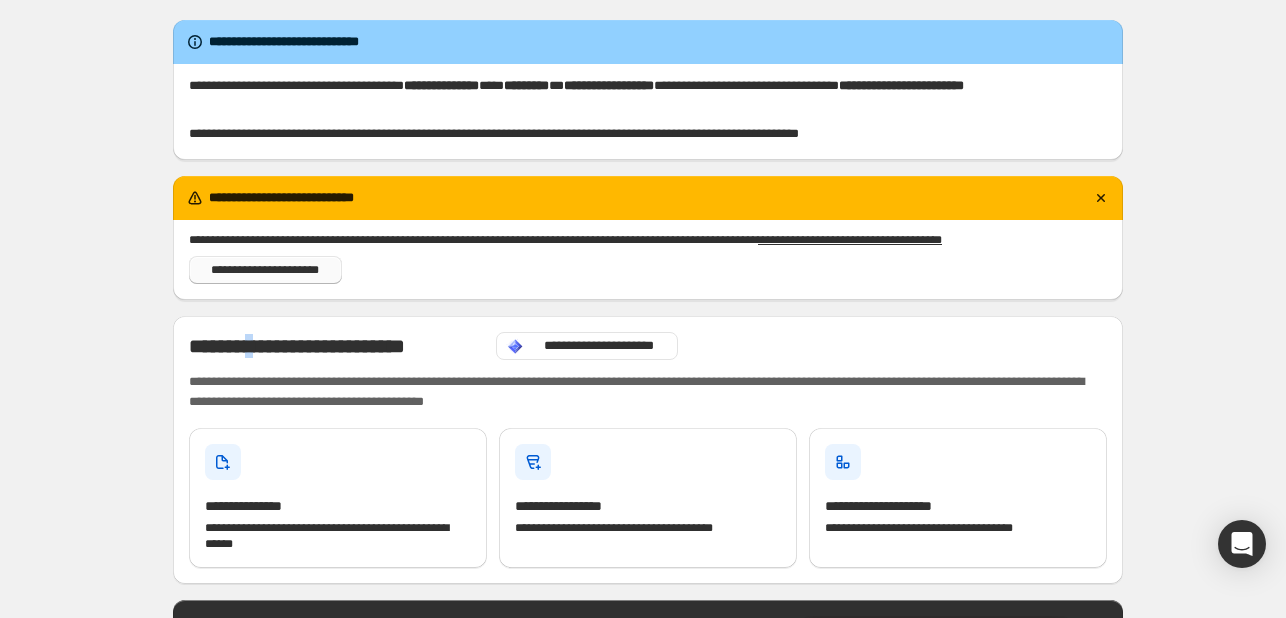 click on "**********" at bounding box center (265, 270) 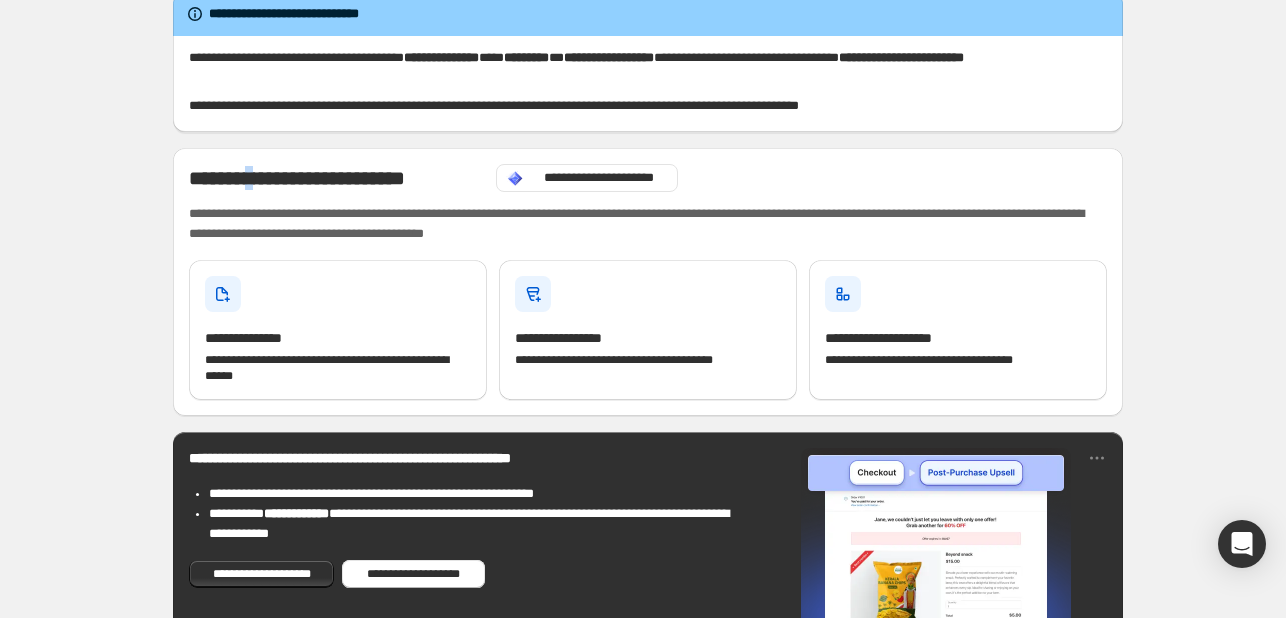 scroll, scrollTop: 31, scrollLeft: 0, axis: vertical 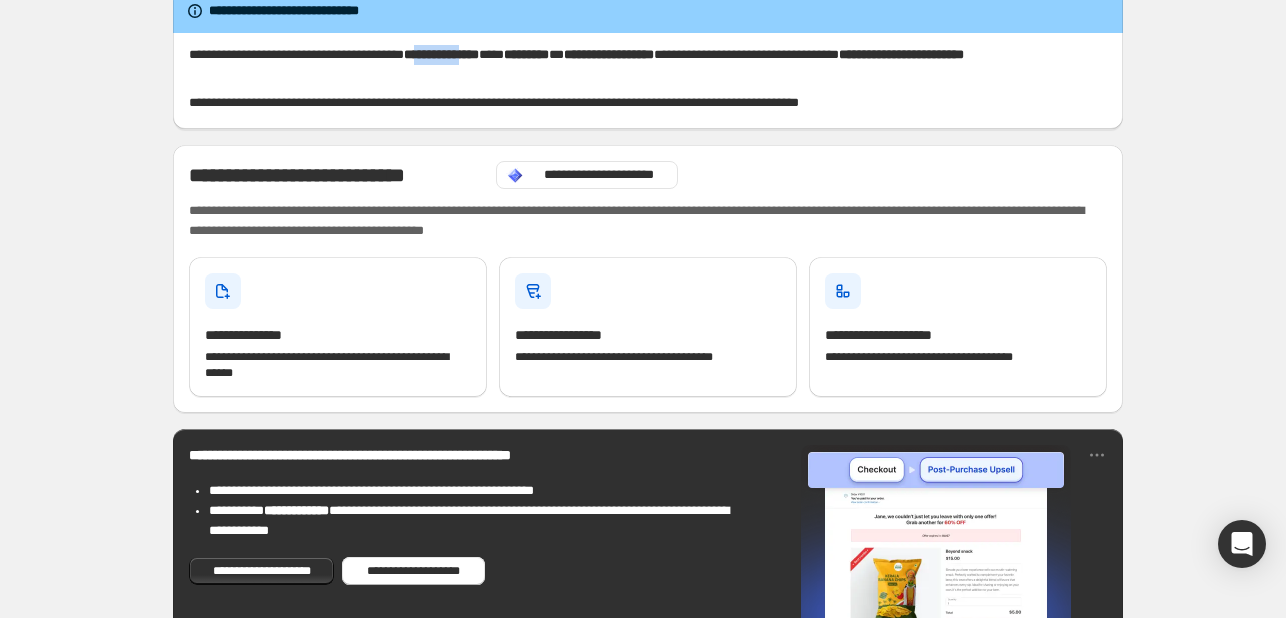 drag, startPoint x: 491, startPoint y: 60, endPoint x: 549, endPoint y: 53, distance: 58.420887 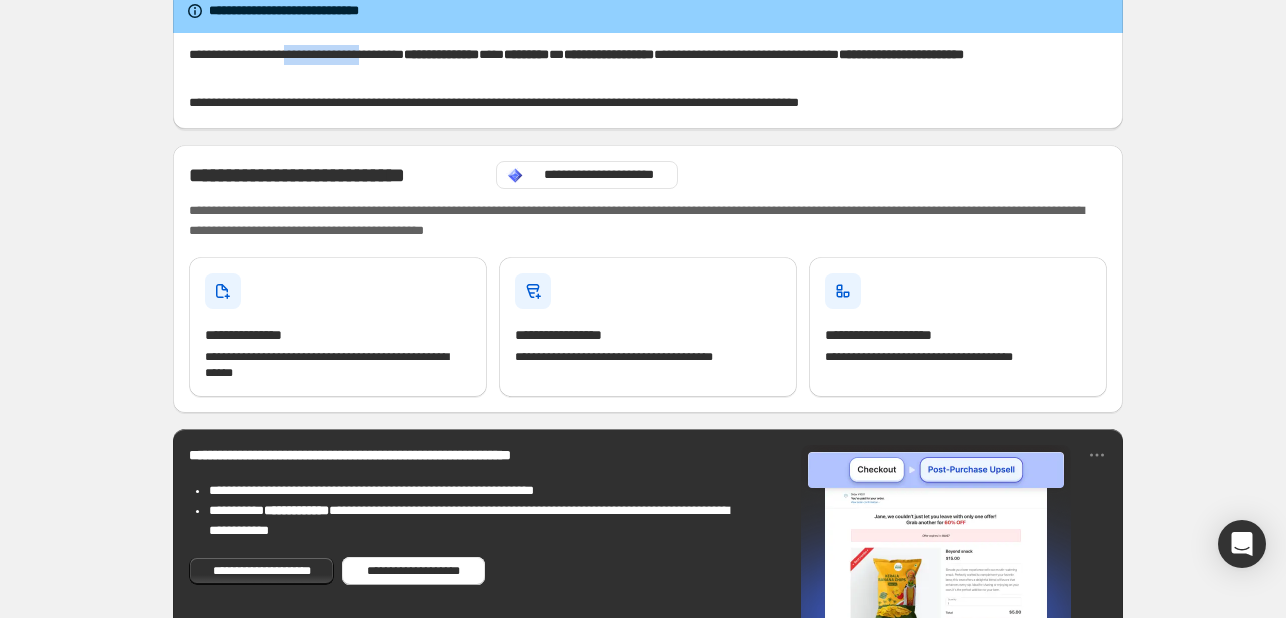 drag, startPoint x: 315, startPoint y: 59, endPoint x: 421, endPoint y: 54, distance: 106.11786 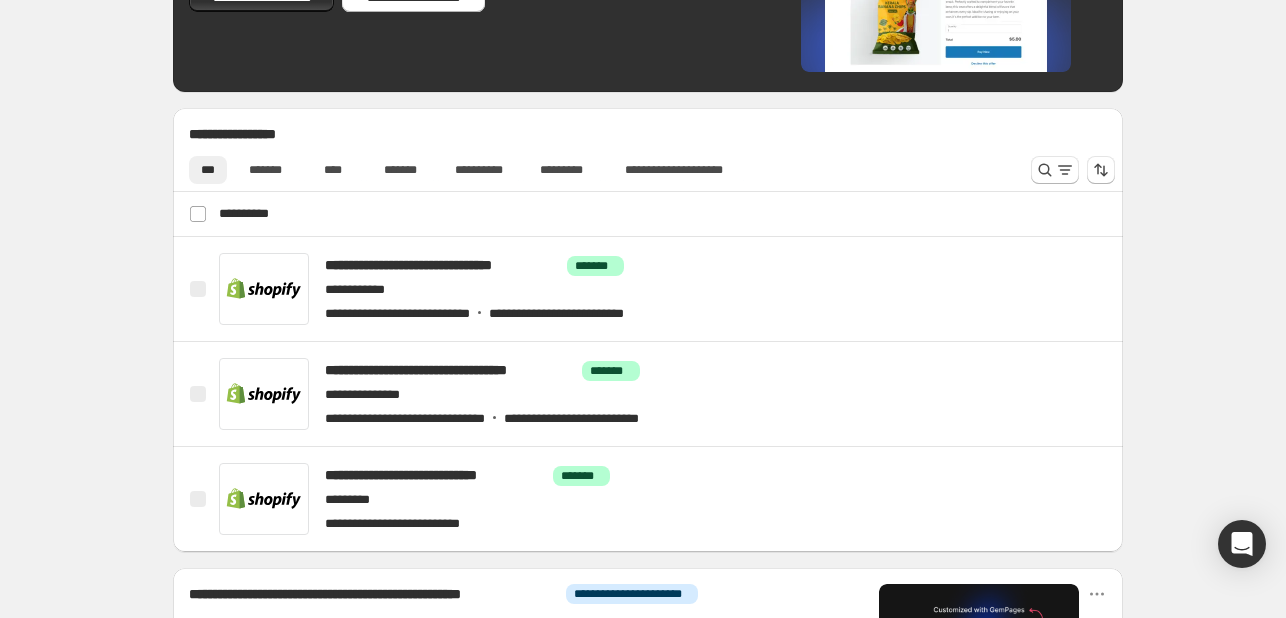 scroll, scrollTop: 606, scrollLeft: 0, axis: vertical 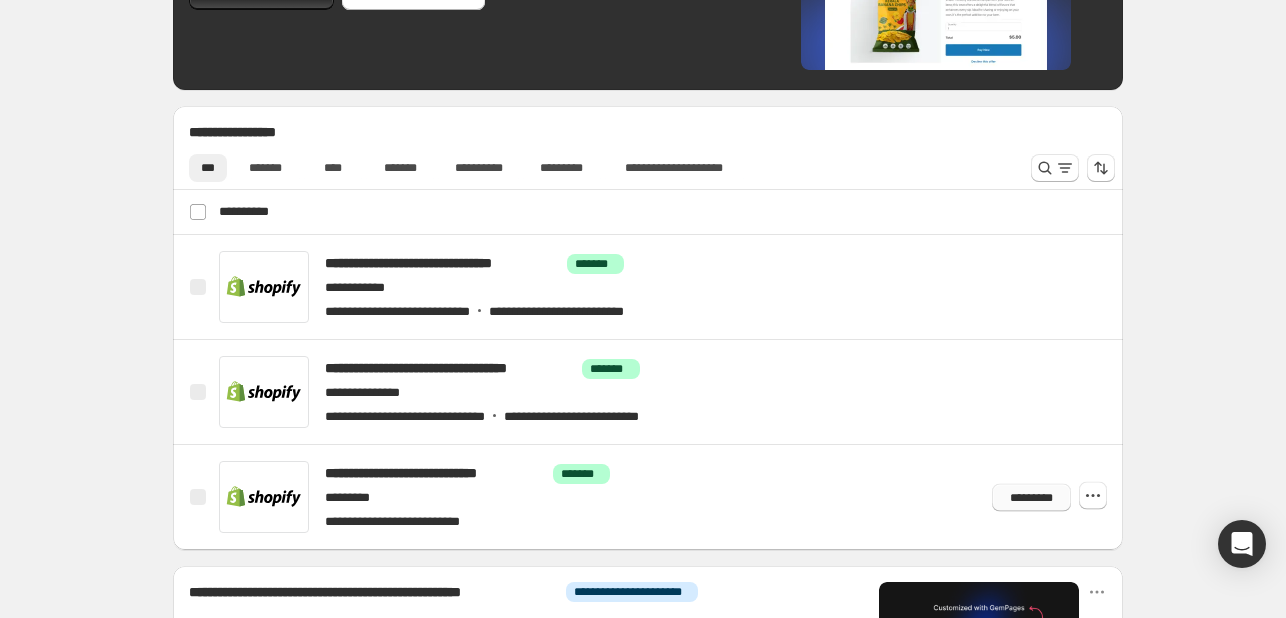 click on "*********" at bounding box center (1031, 497) 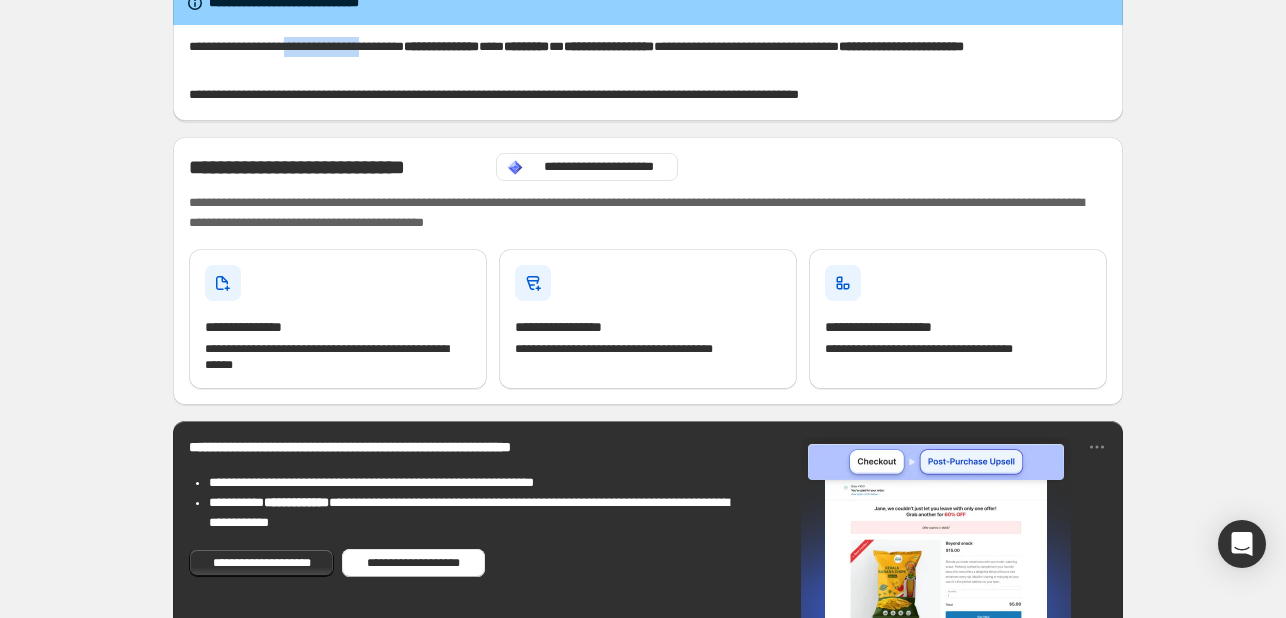 scroll, scrollTop: 0, scrollLeft: 0, axis: both 